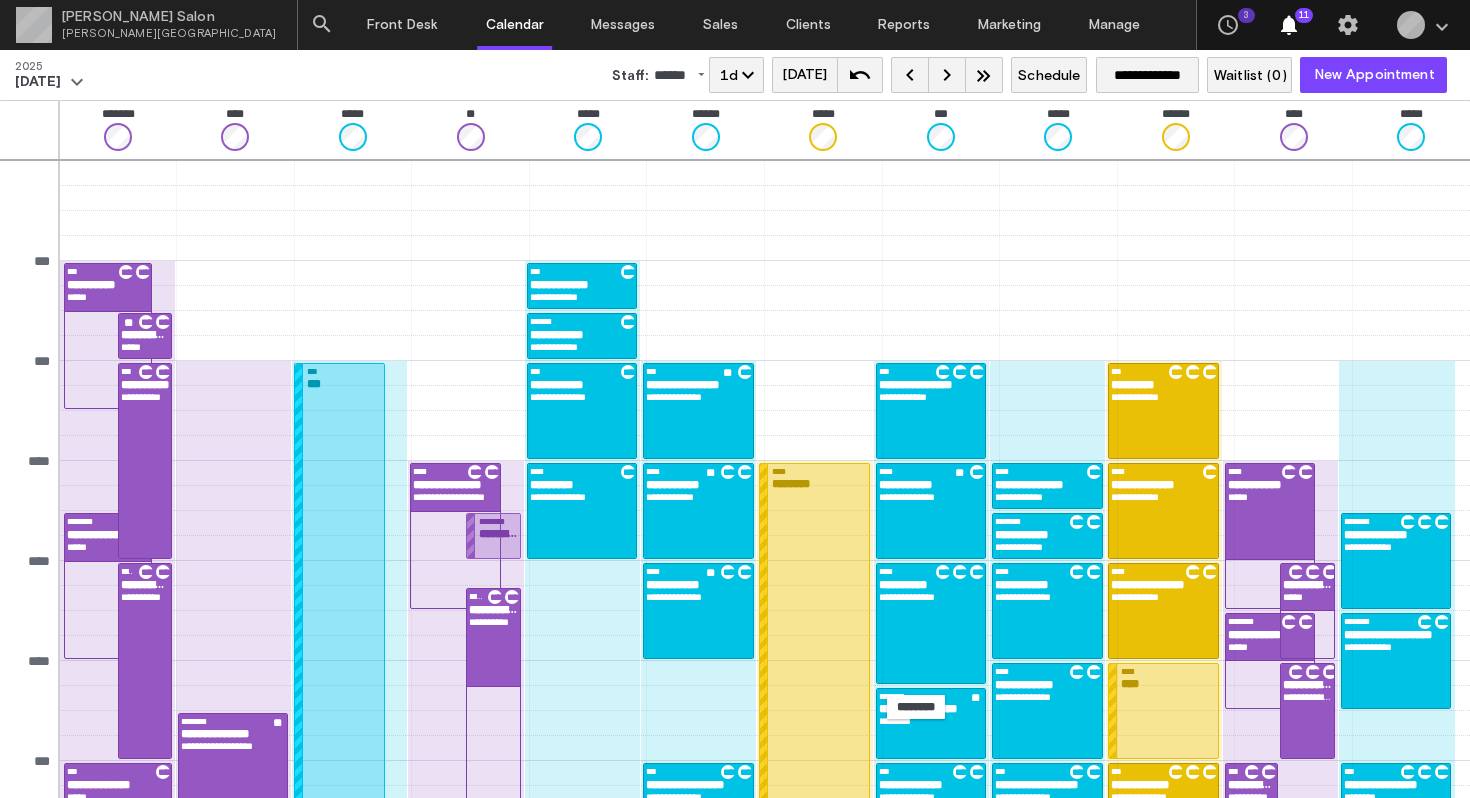 scroll, scrollTop: 0, scrollLeft: 0, axis: both 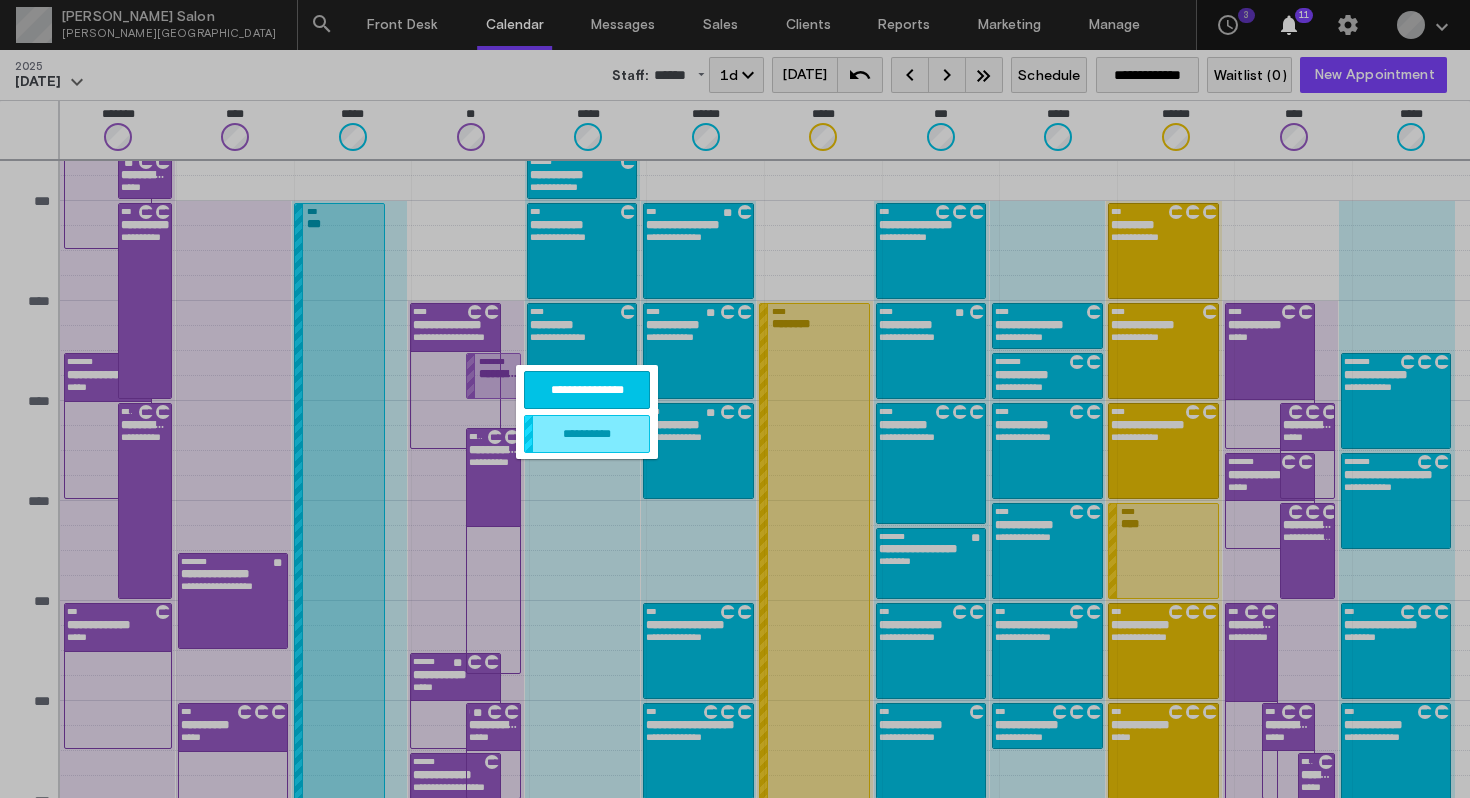 click on "**********" at bounding box center (587, 390) 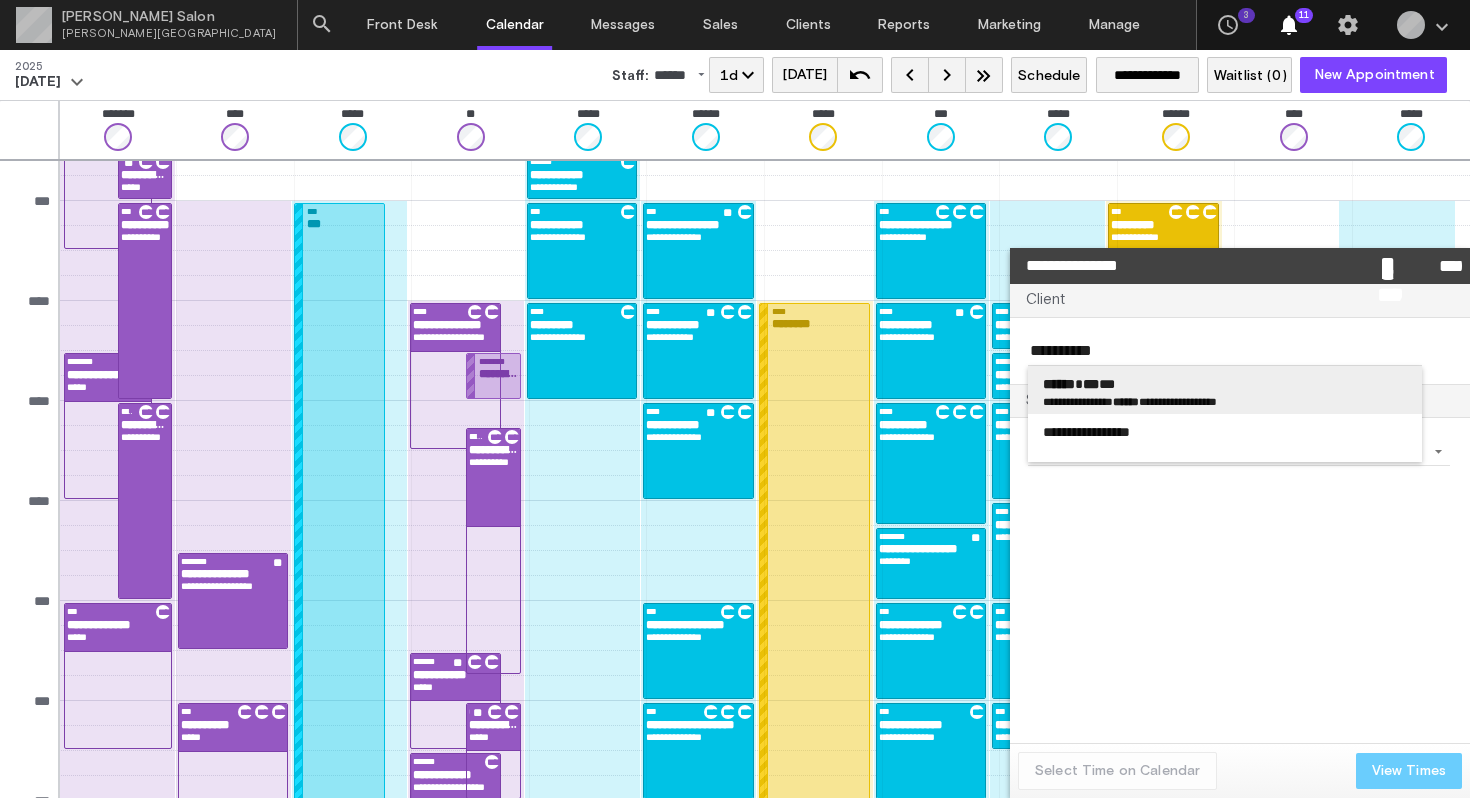 click on "******   *** ***" at bounding box center (1225, 384) 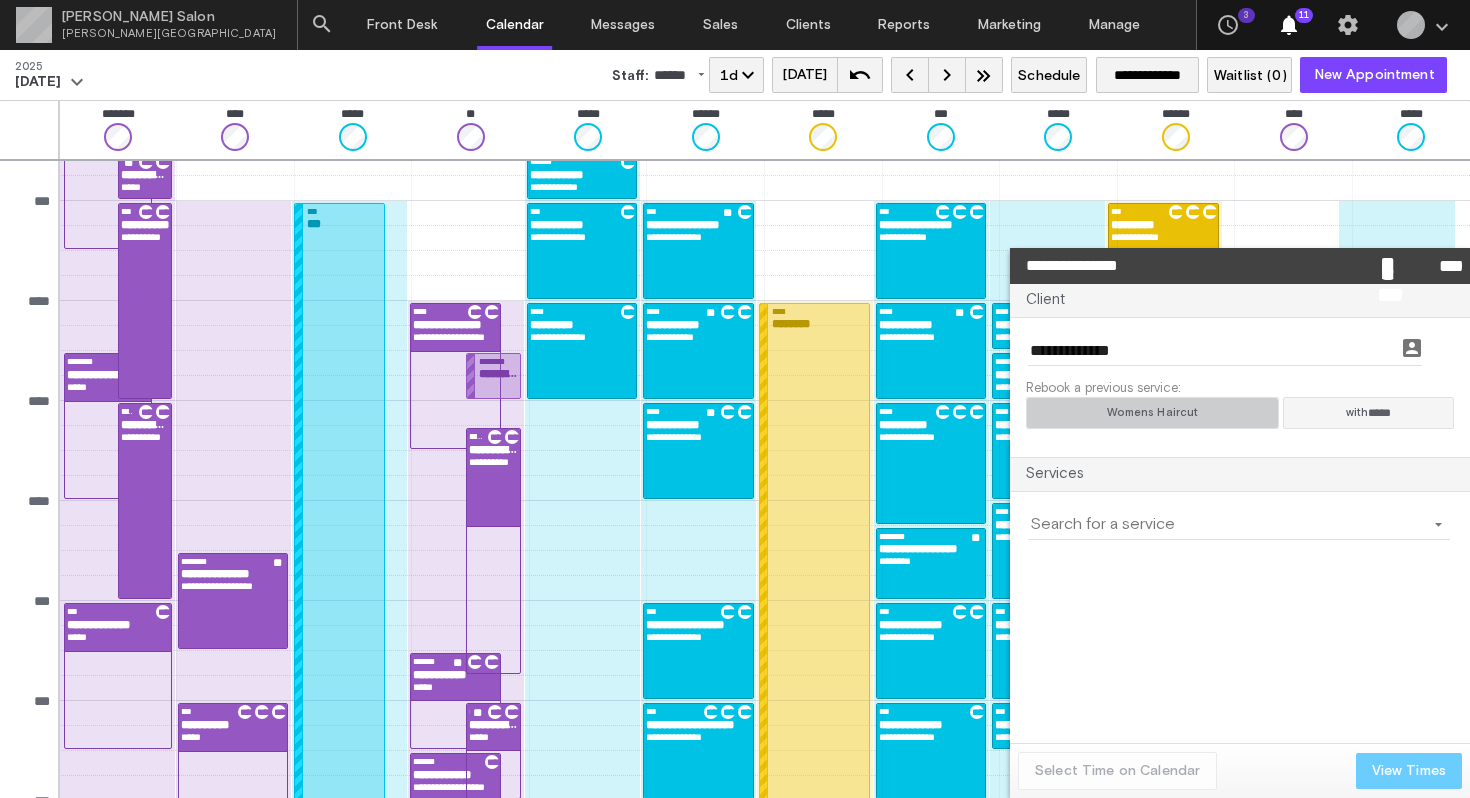 click on "Womens Haircut" 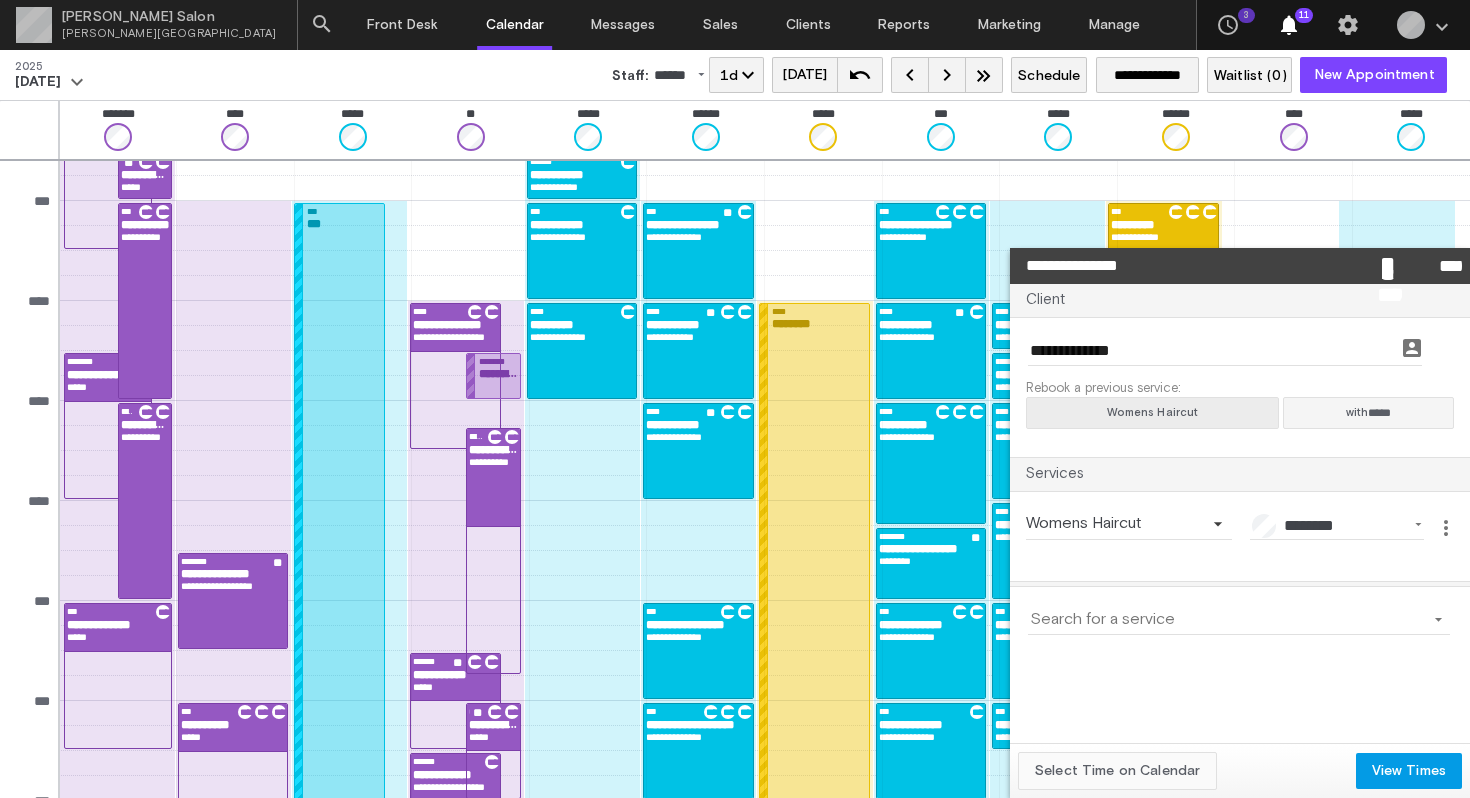 click on "Select Time on Calendar" 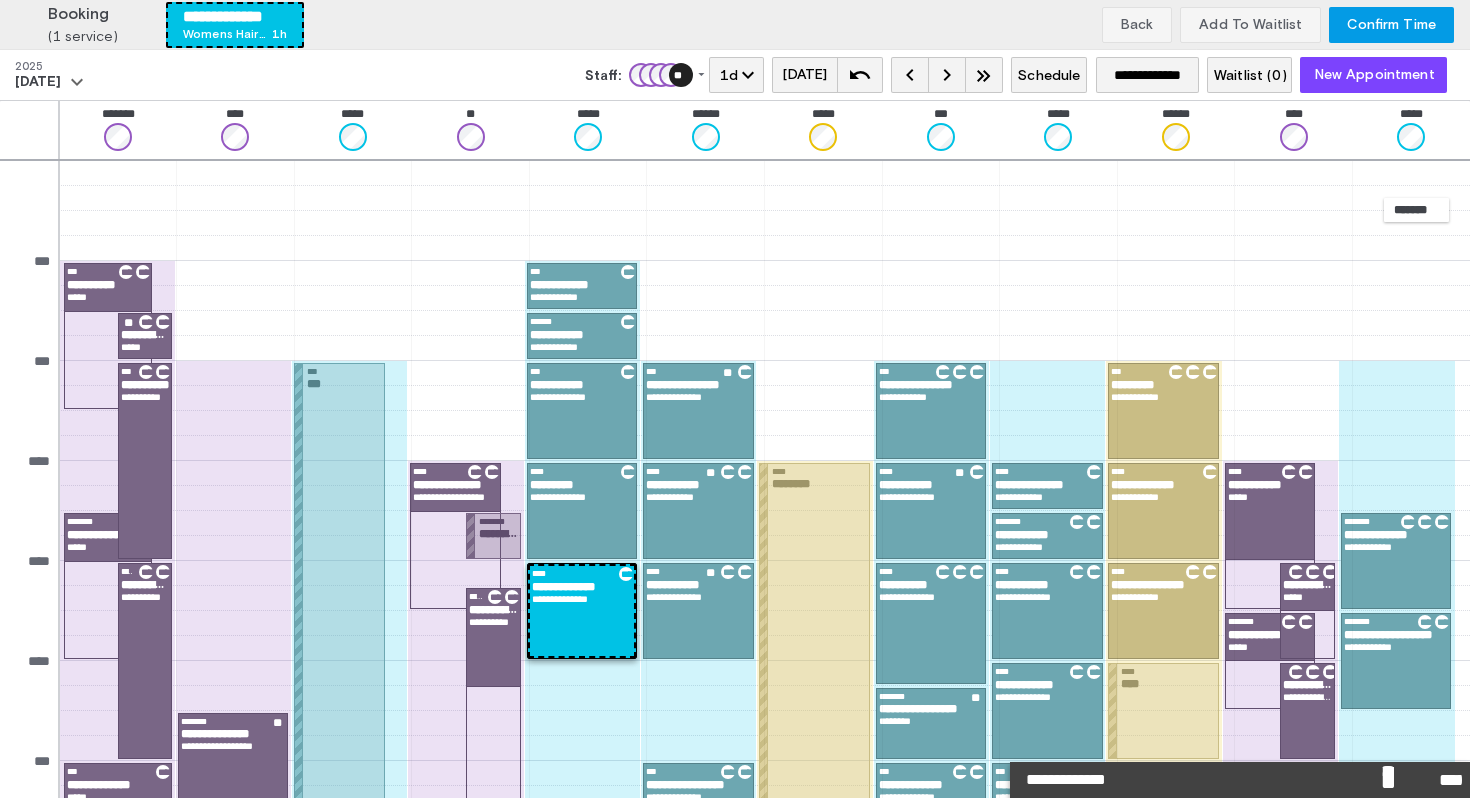 scroll, scrollTop: 160, scrollLeft: 0, axis: vertical 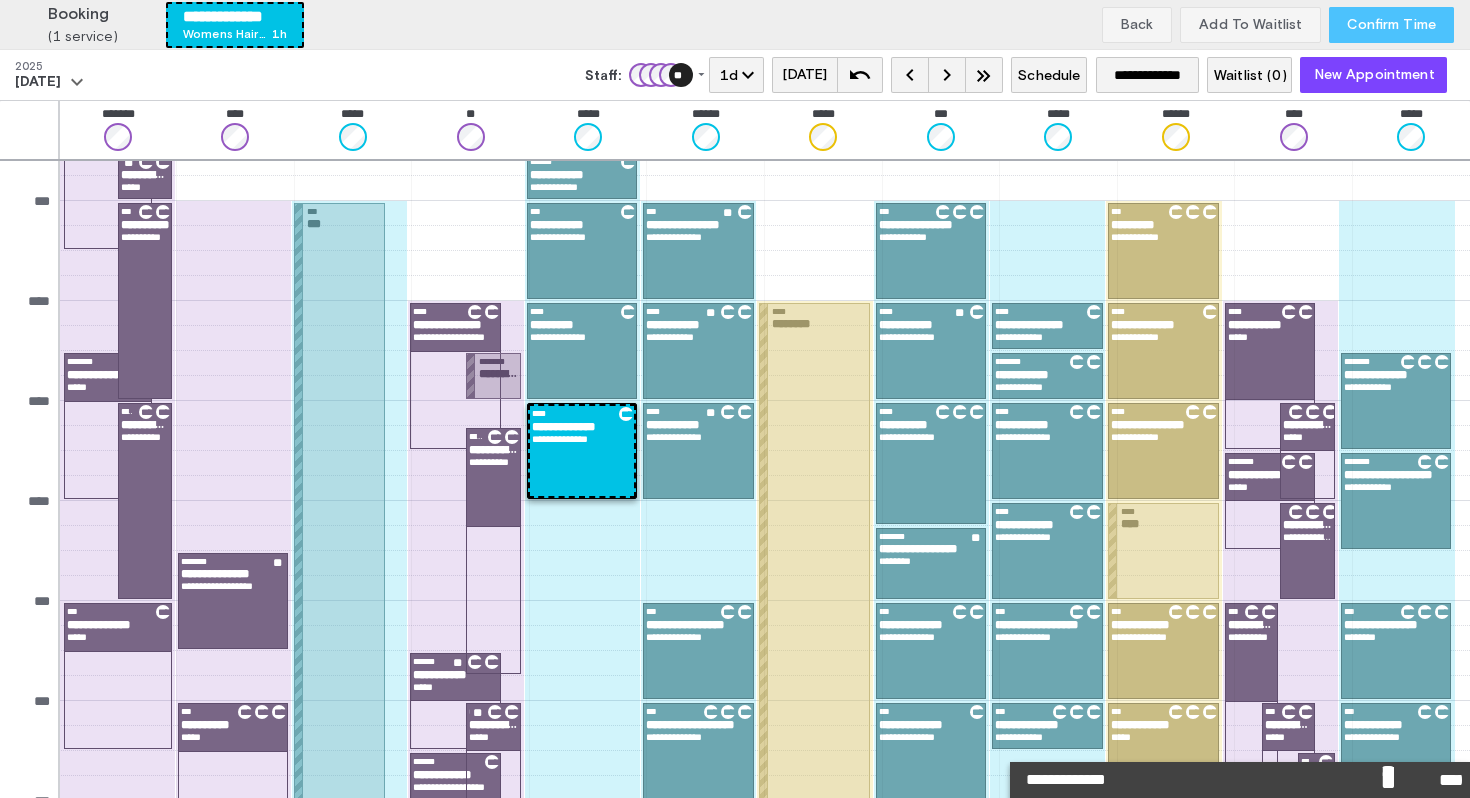 click on "Confirm Time" at bounding box center (1391, 25) 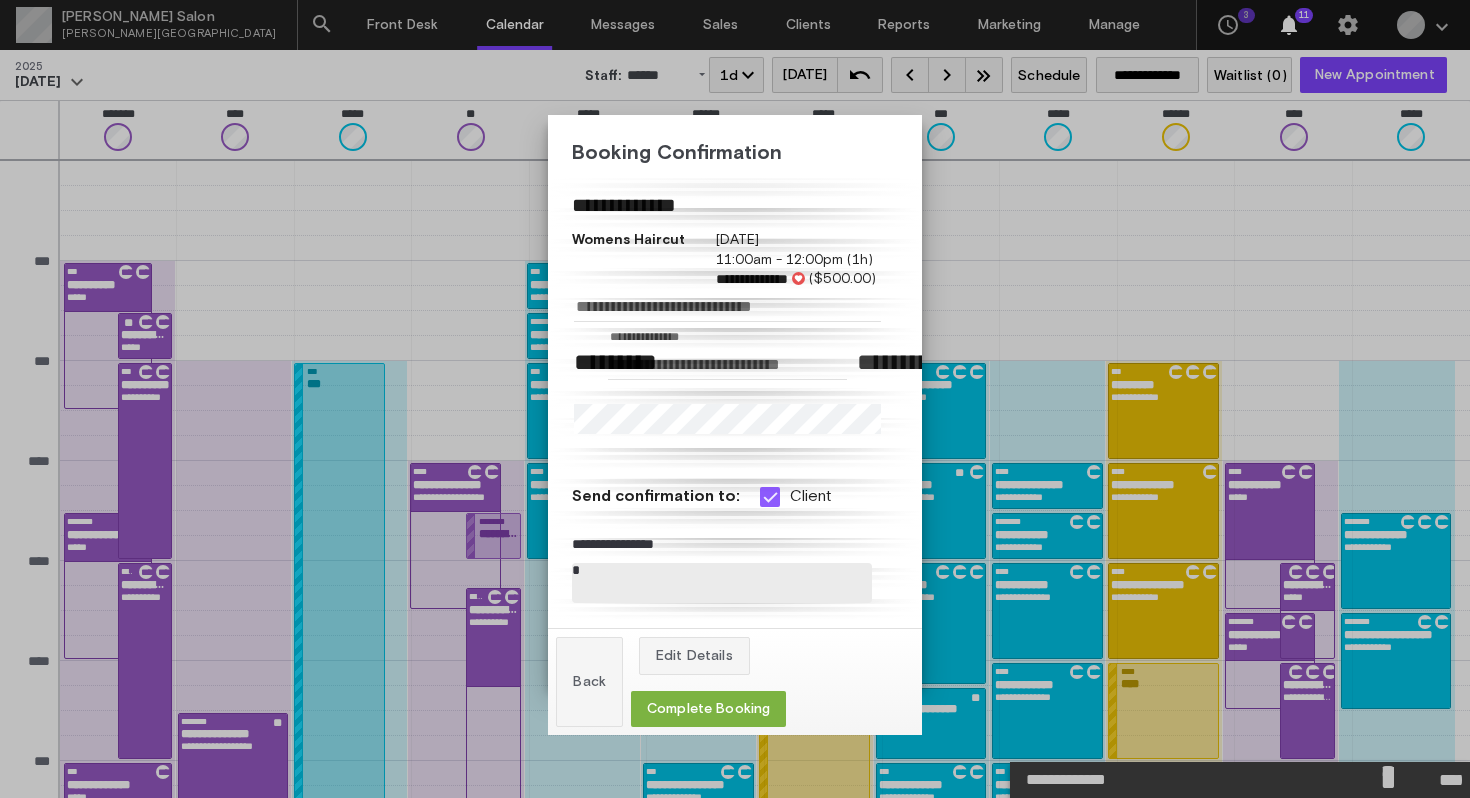 scroll, scrollTop: 160, scrollLeft: 0, axis: vertical 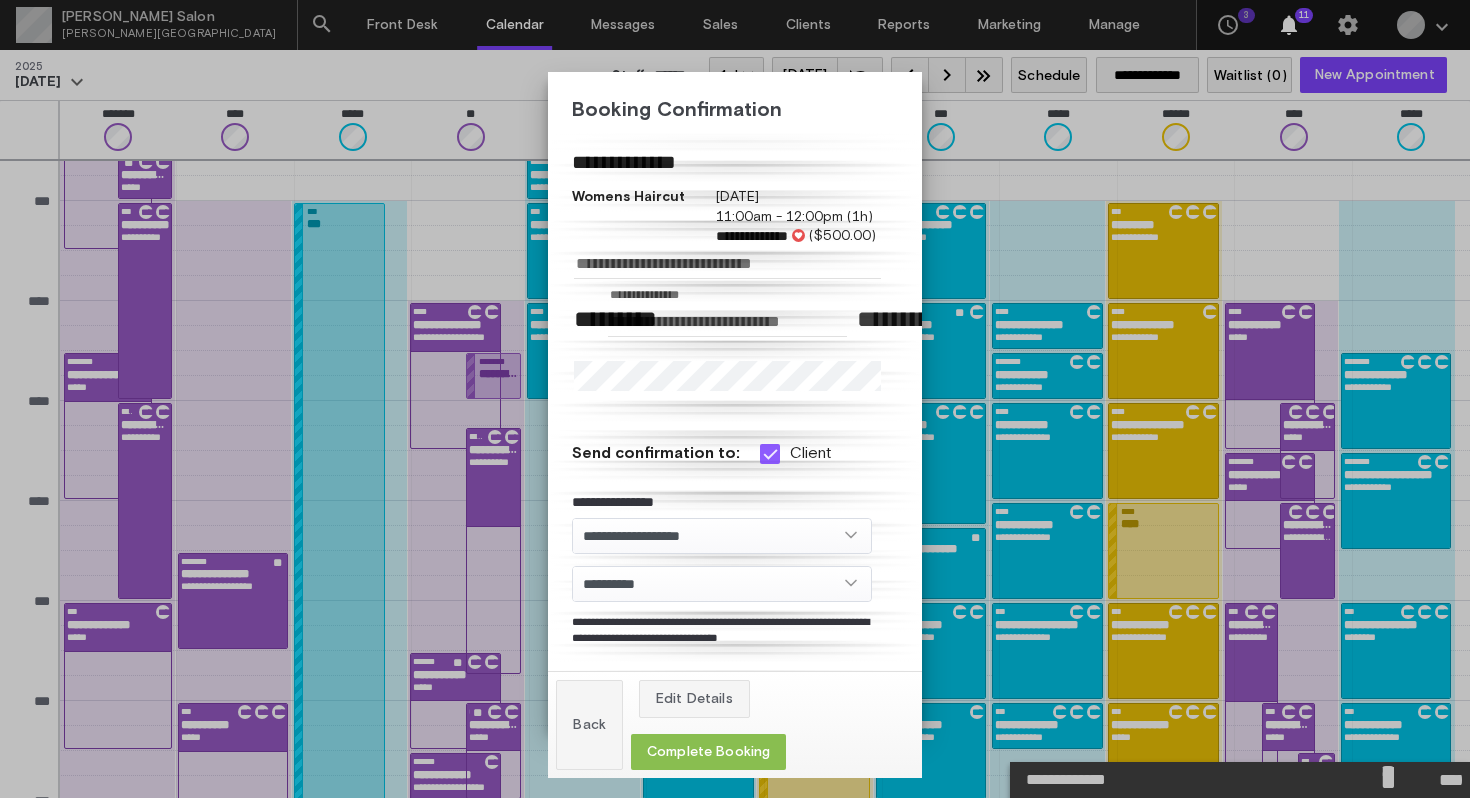 click on "Complete Booking" 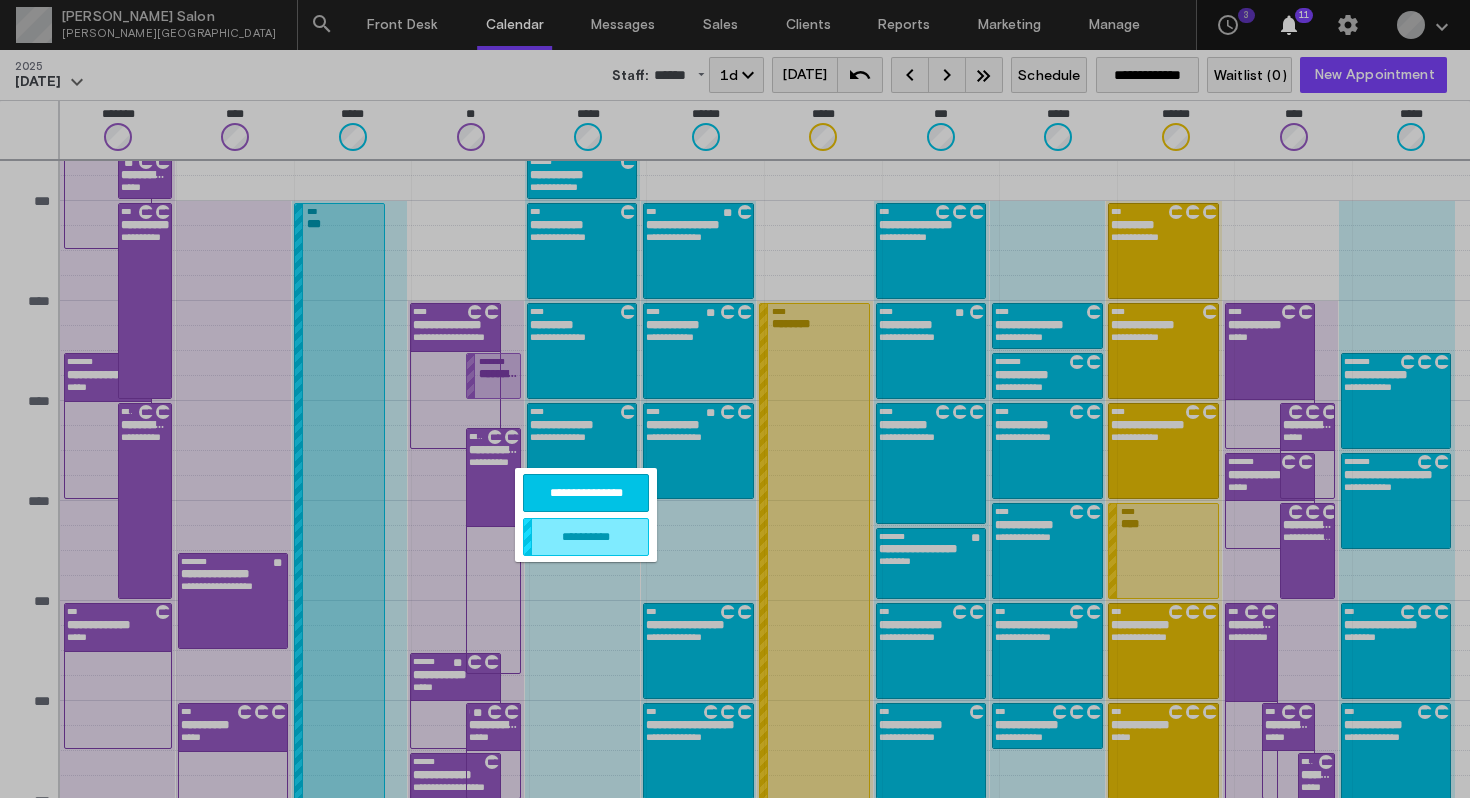 click on "**********" at bounding box center (586, 493) 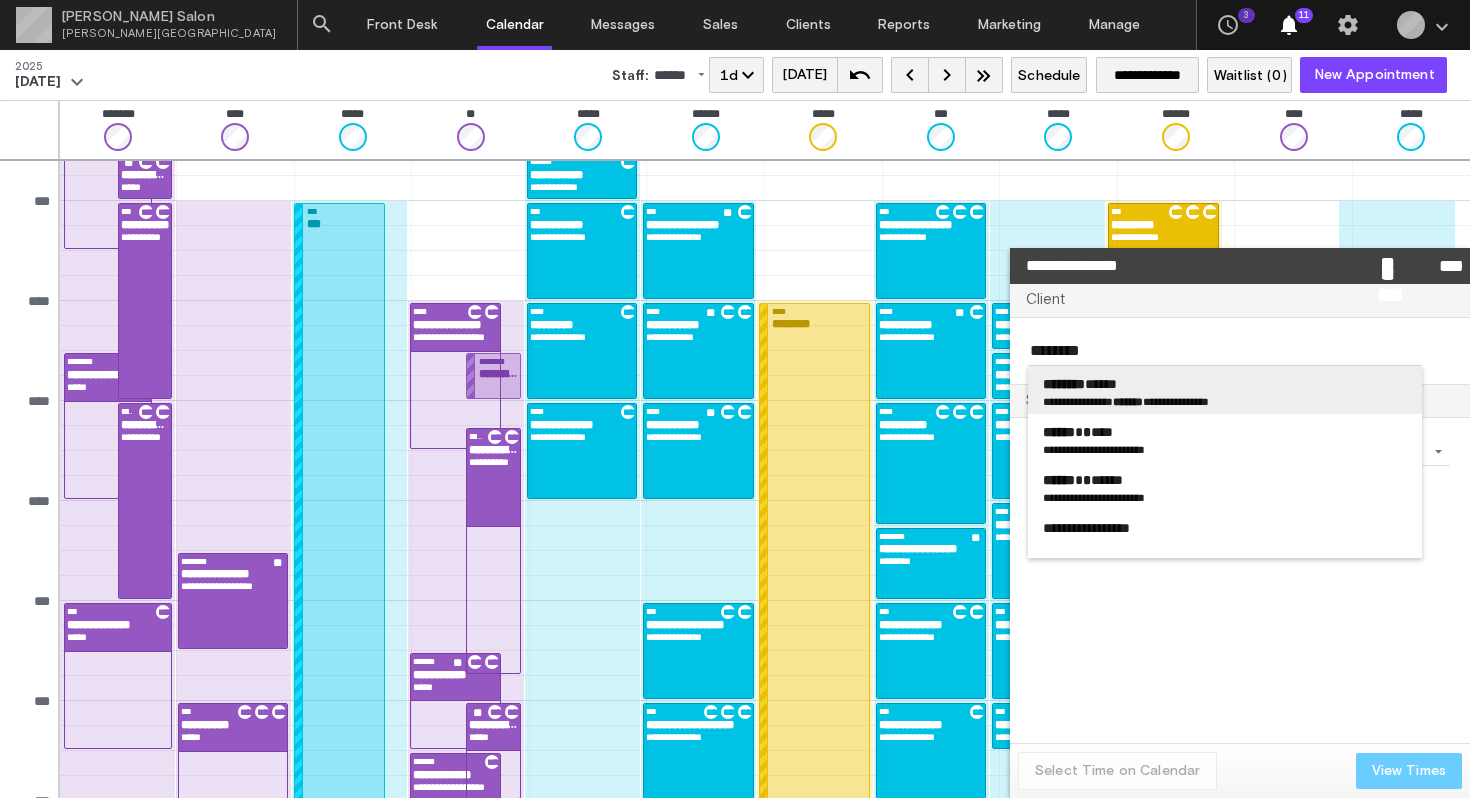 click on "******** ******" at bounding box center [1080, 384] 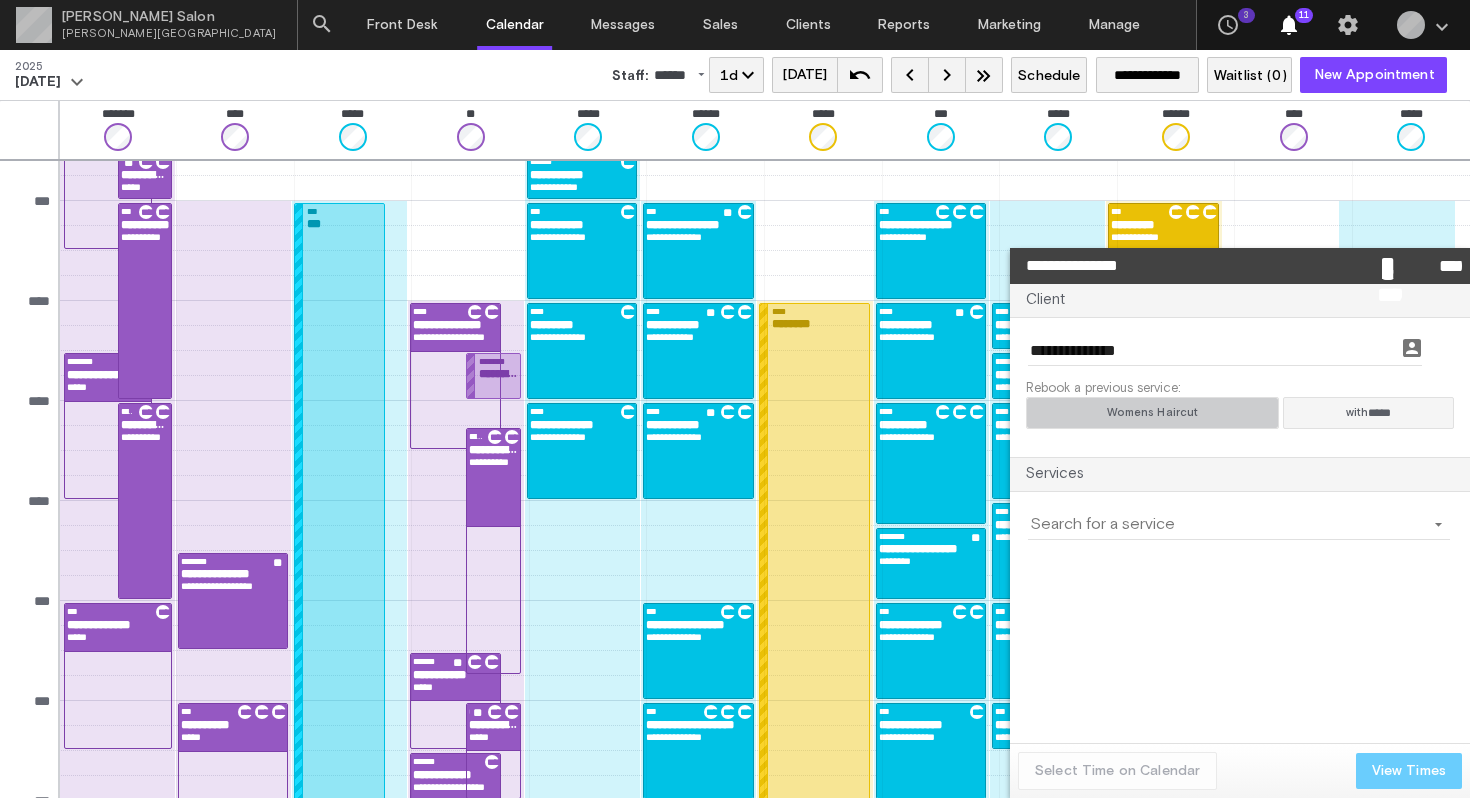 click on "Womens Haircut" 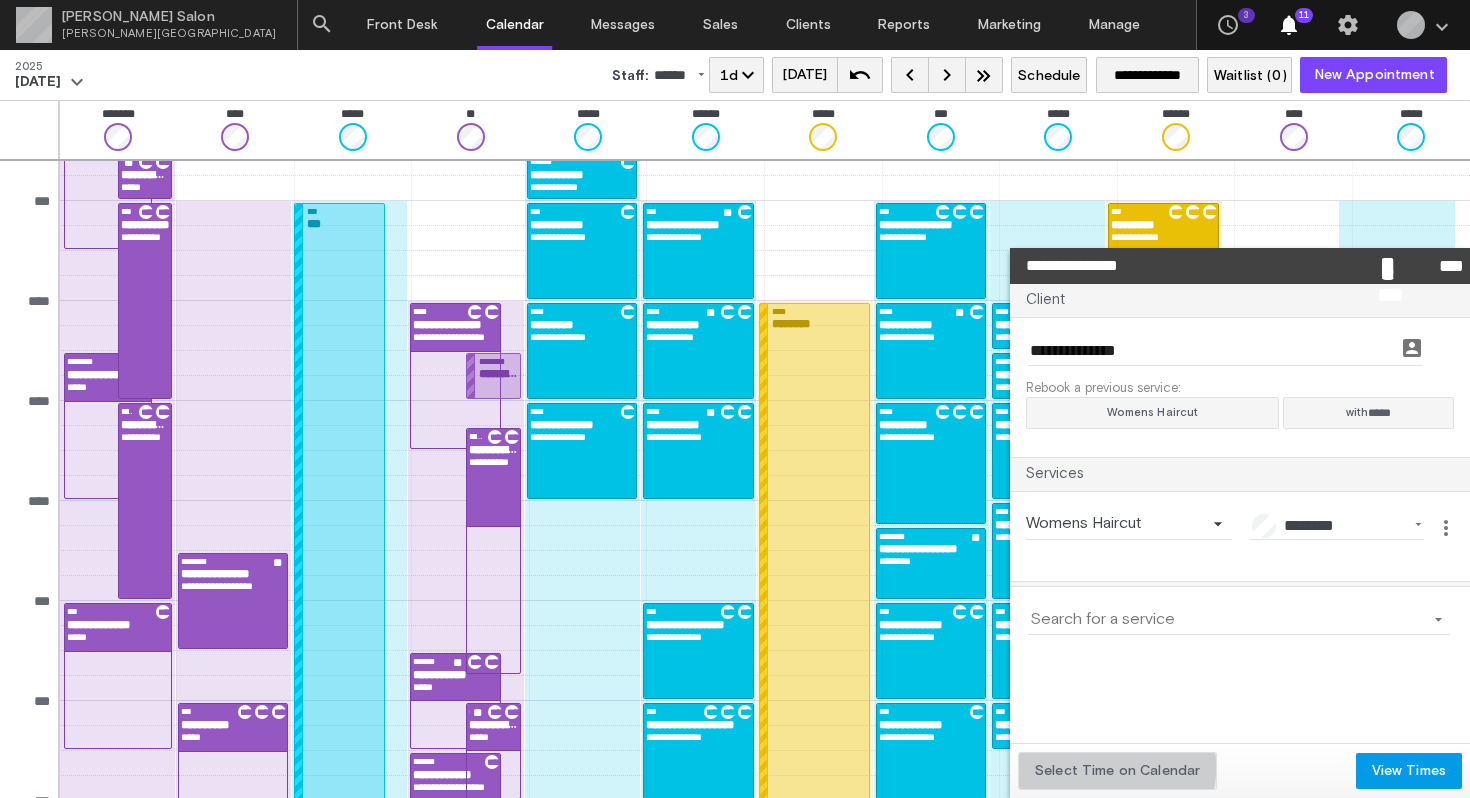 click on "Select Time on Calendar" 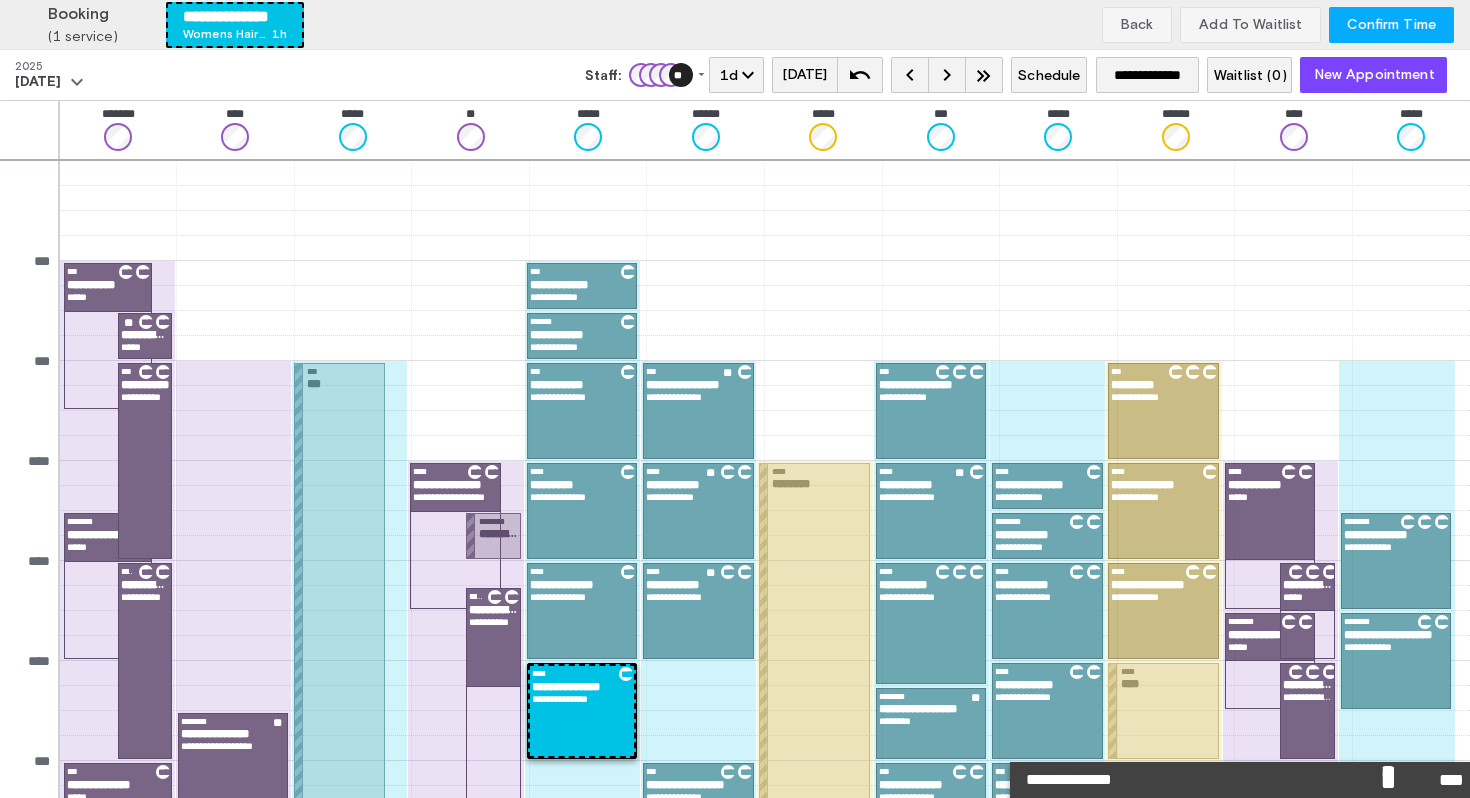 scroll, scrollTop: 160, scrollLeft: 0, axis: vertical 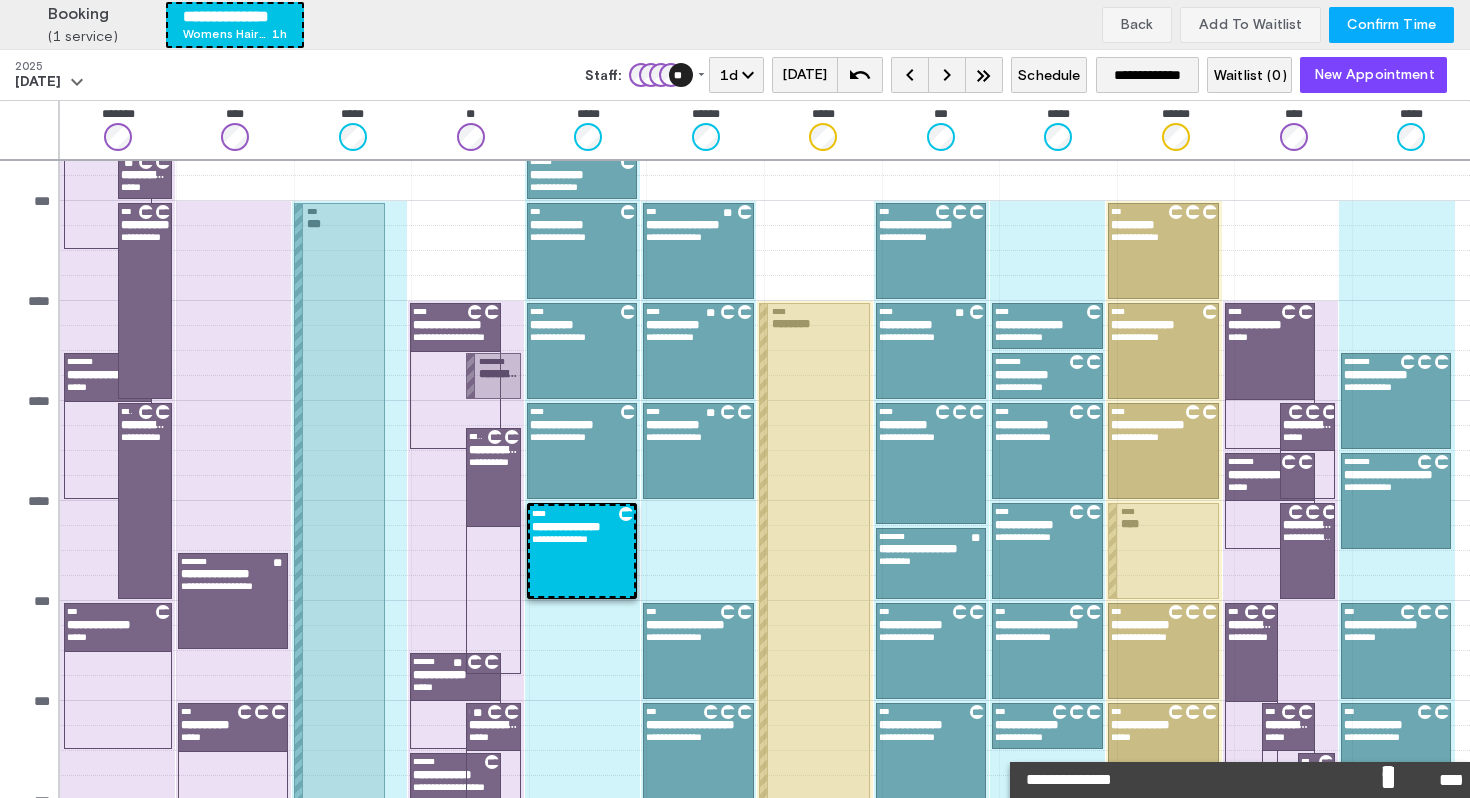 click on "Confirm Time" at bounding box center [1391, 25] 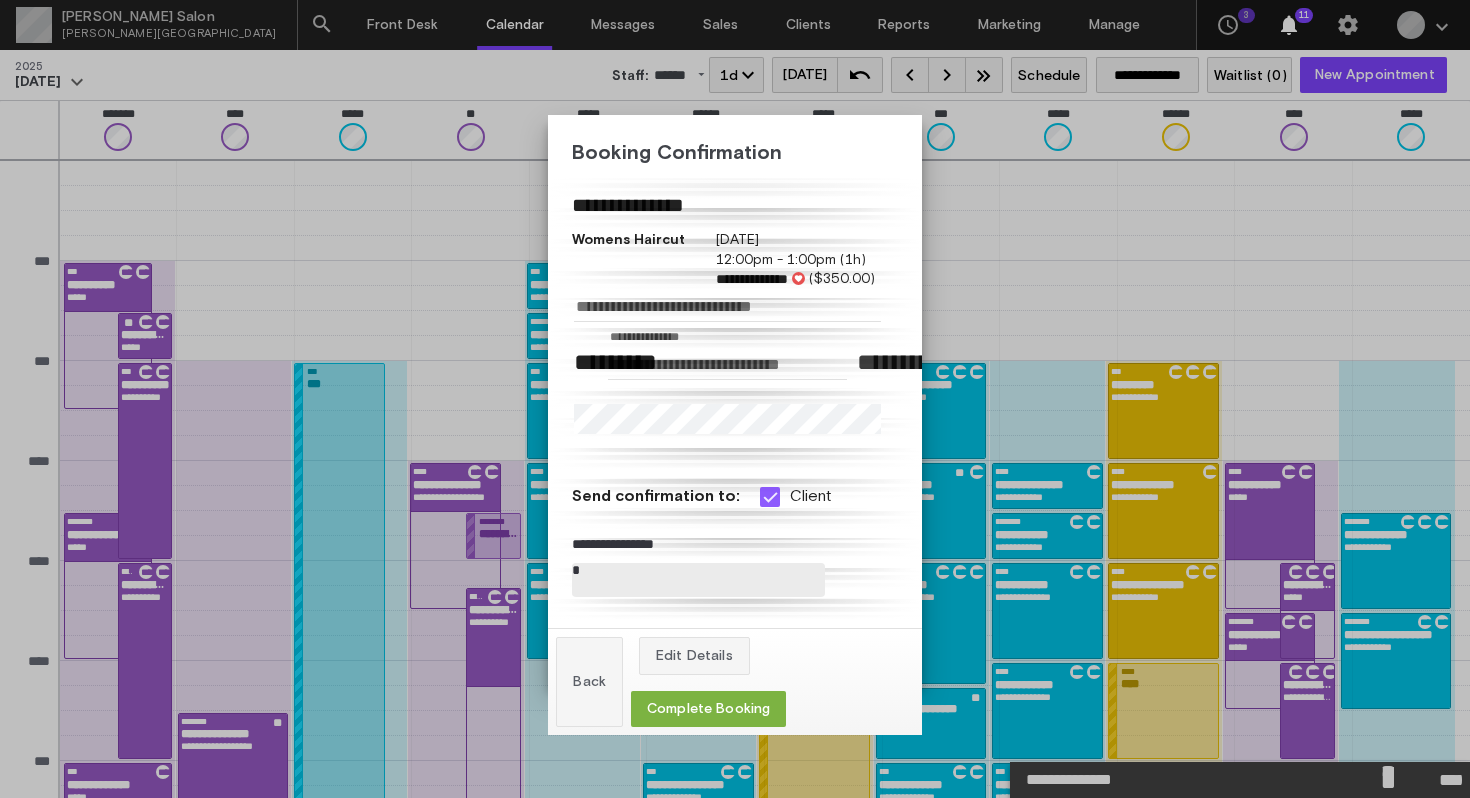 scroll, scrollTop: 160, scrollLeft: 0, axis: vertical 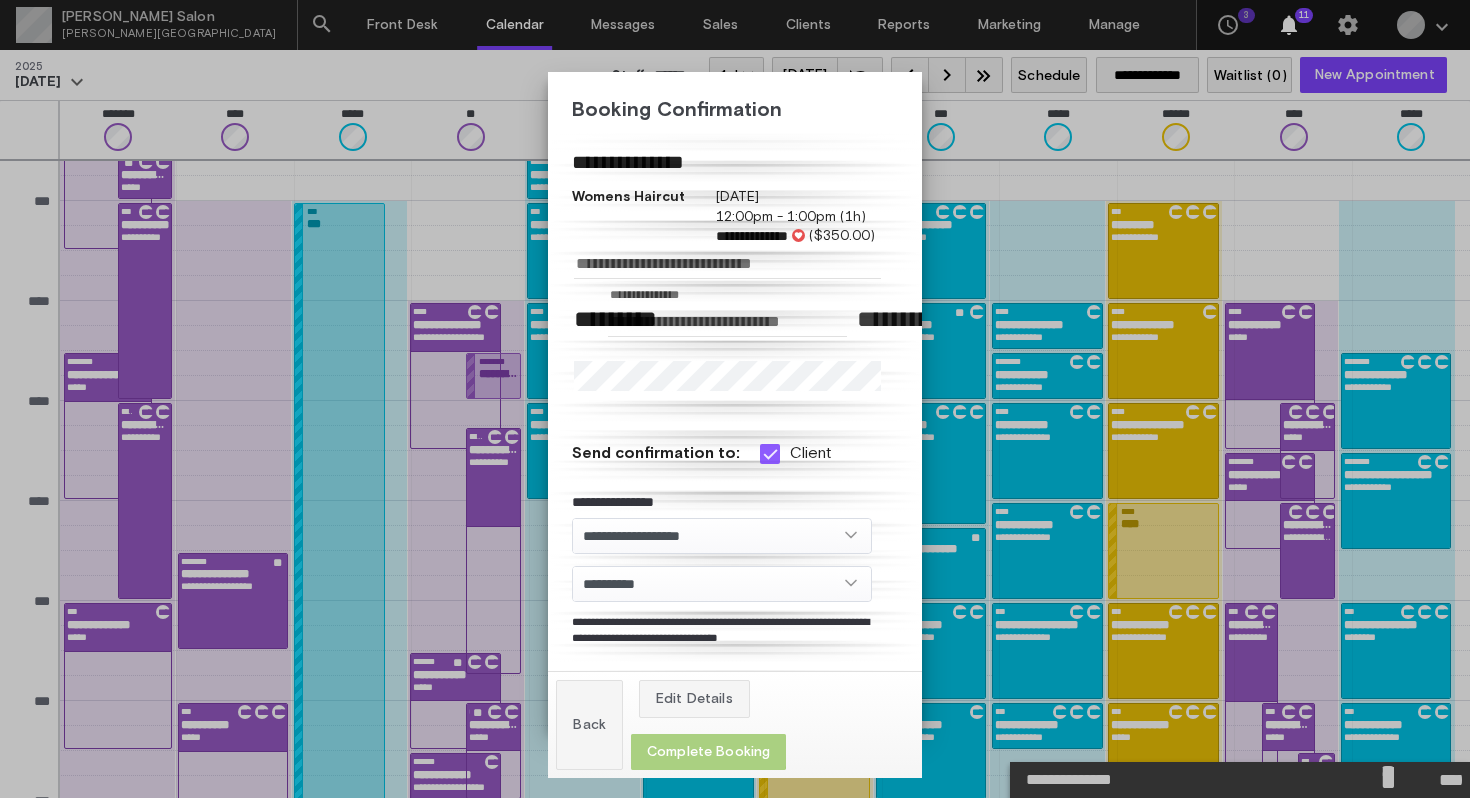 click on "Complete Booking" 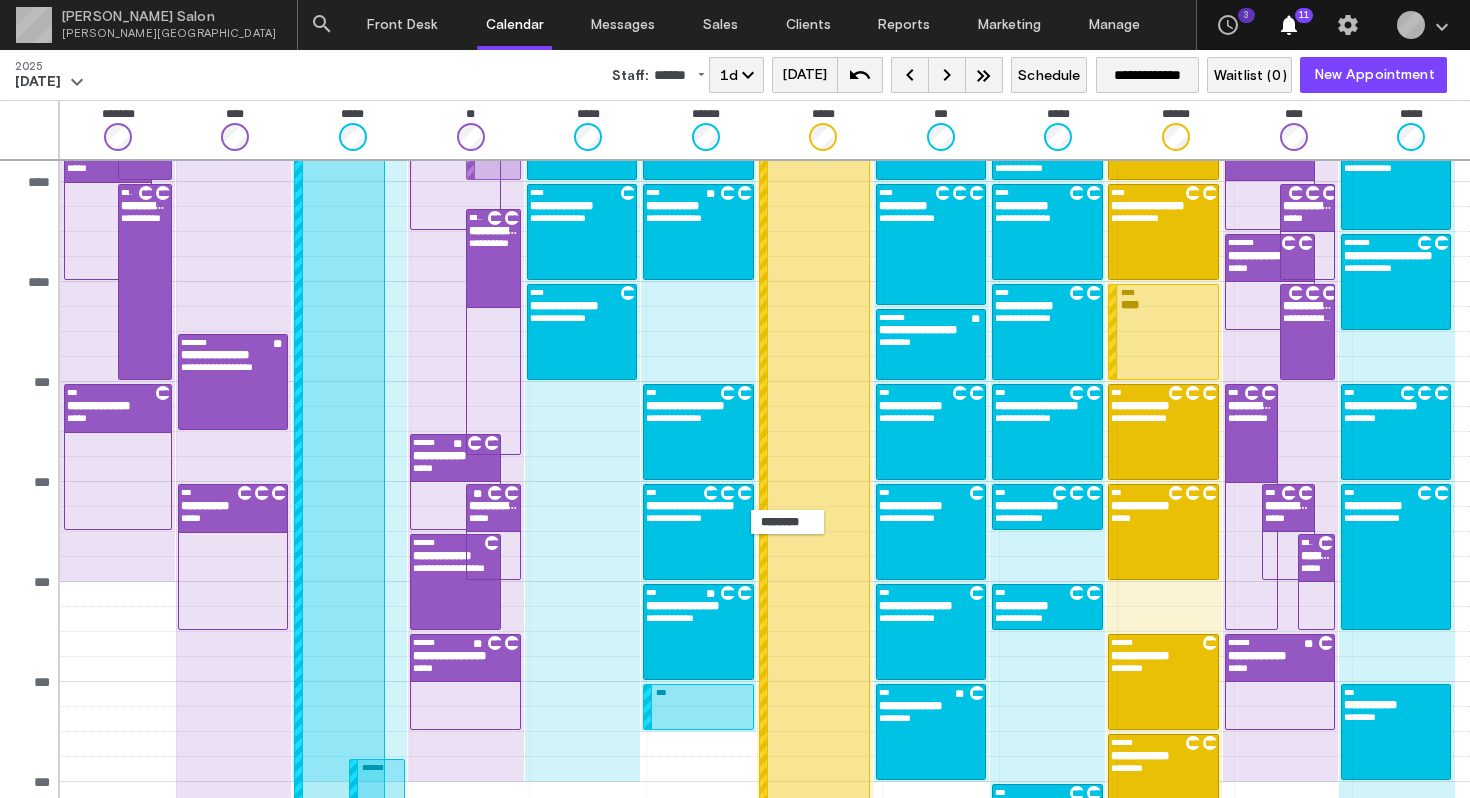 scroll, scrollTop: 412, scrollLeft: 0, axis: vertical 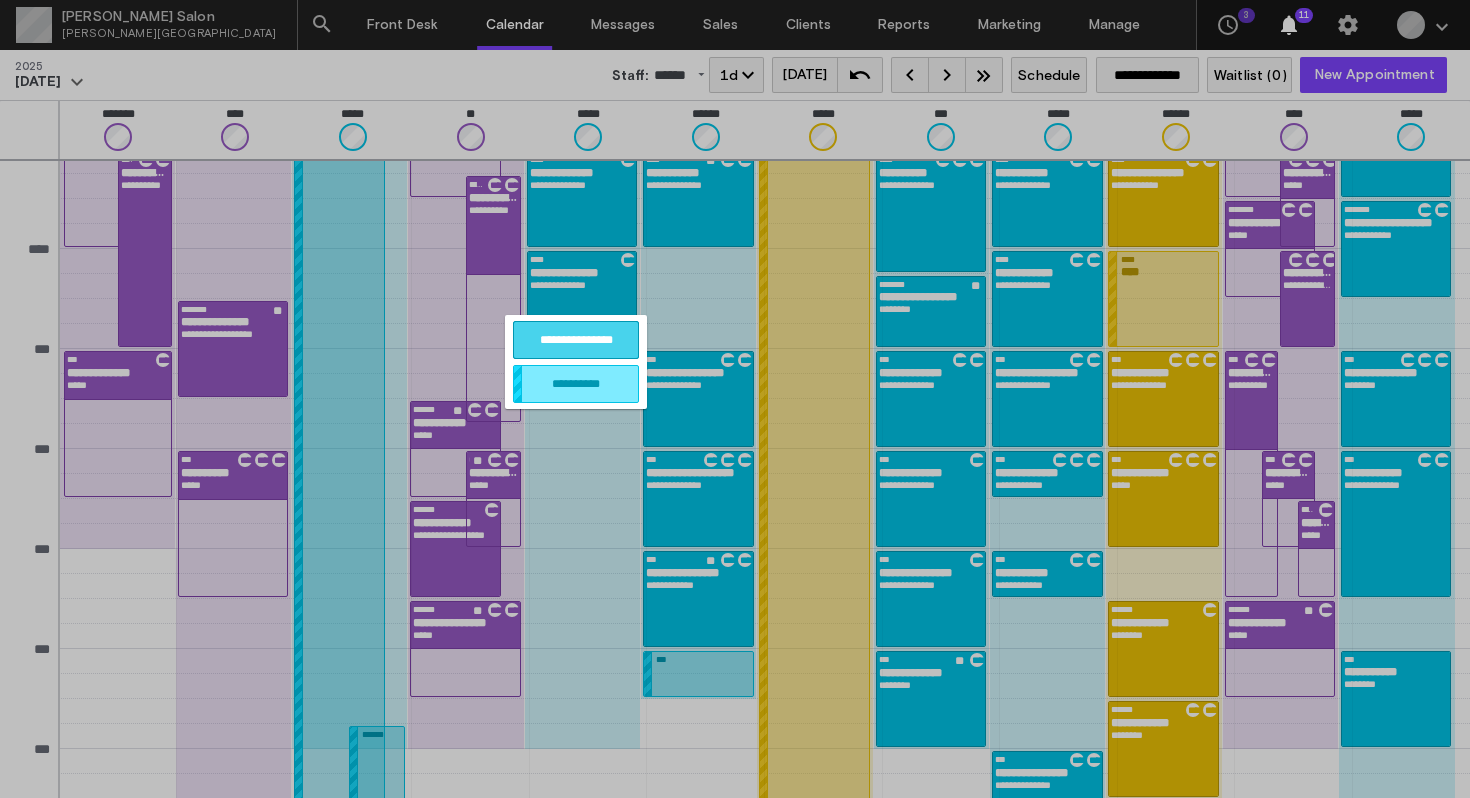 click on "**********" at bounding box center (576, 340) 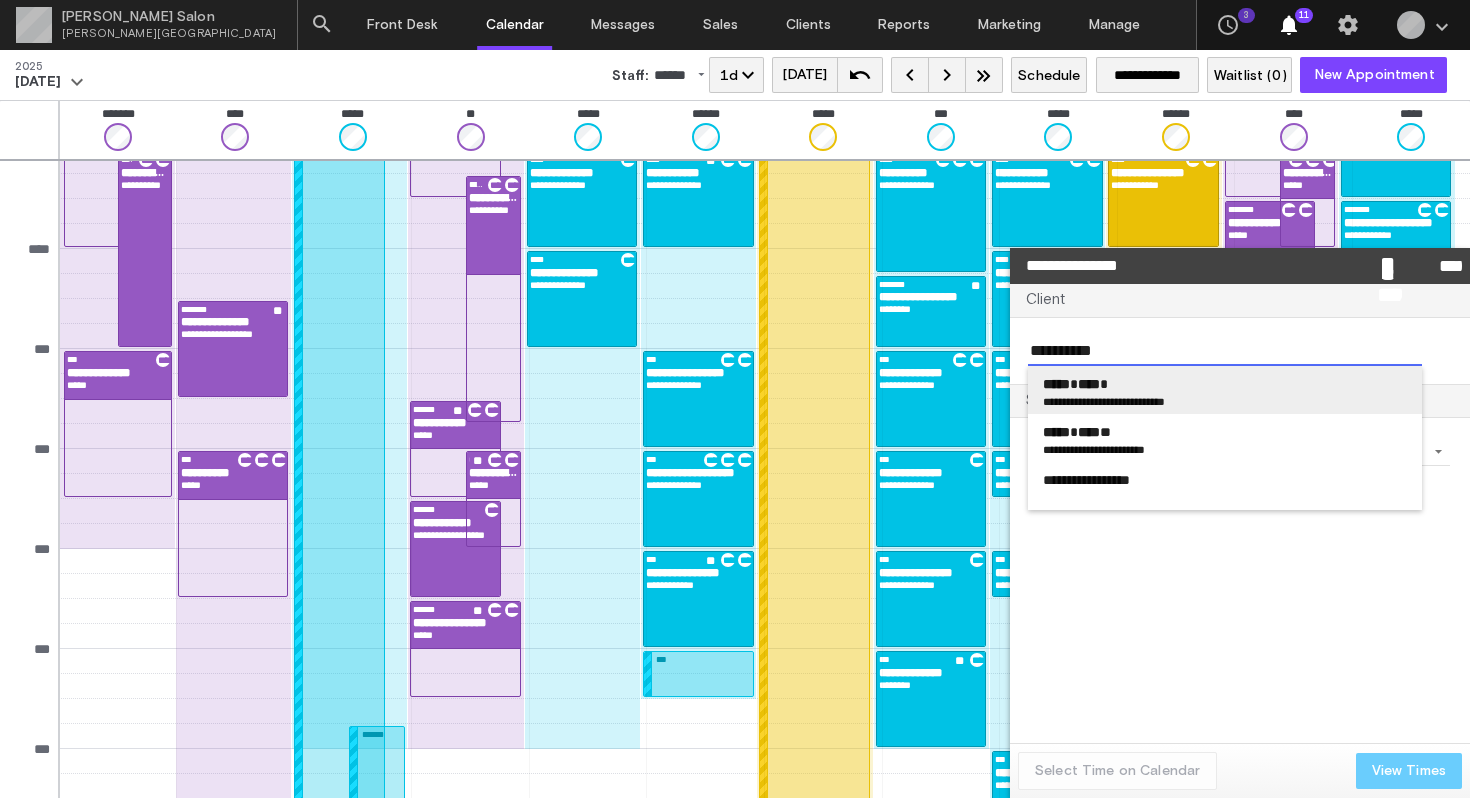 click on "****" at bounding box center [1089, 384] 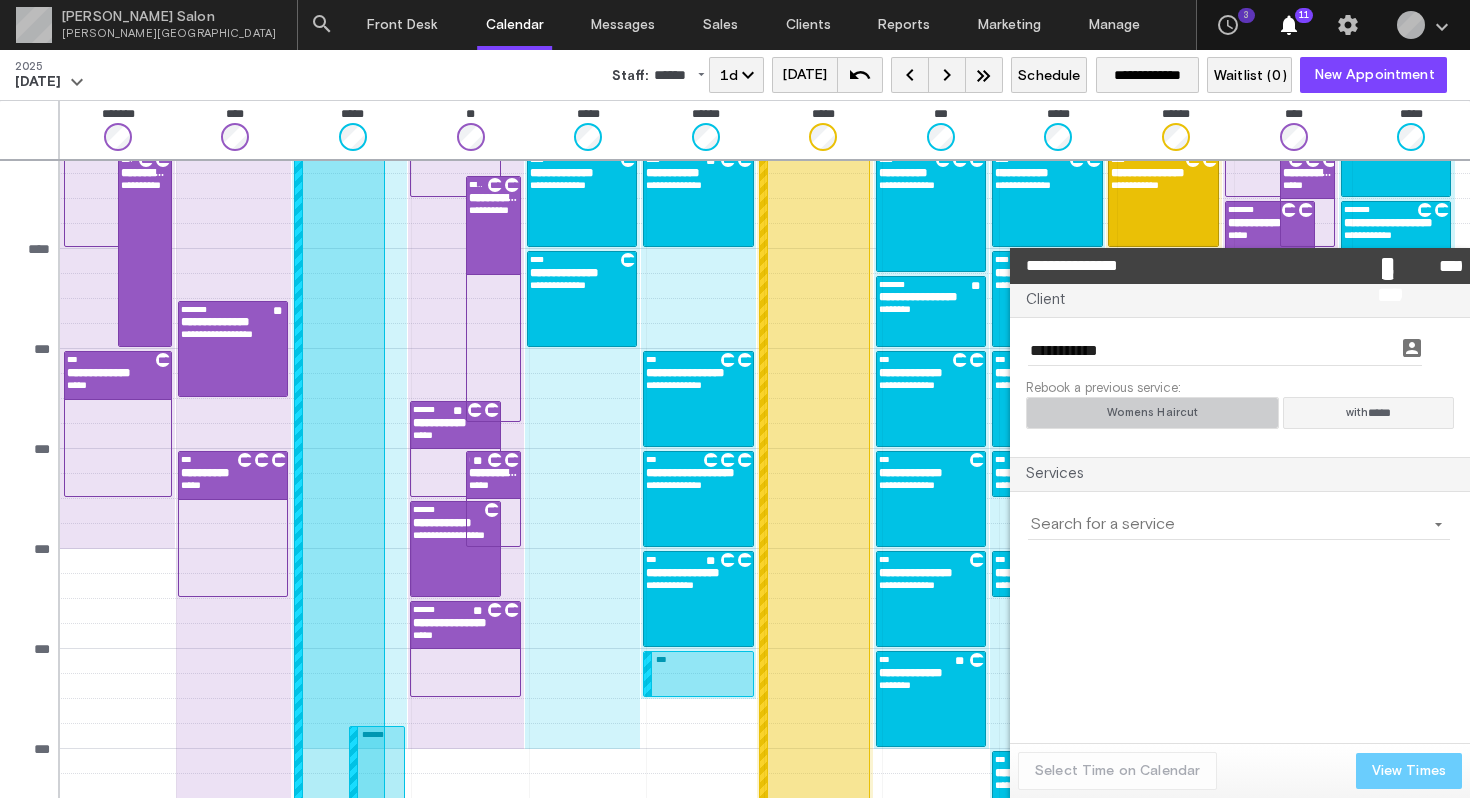click on "Womens Haircut" 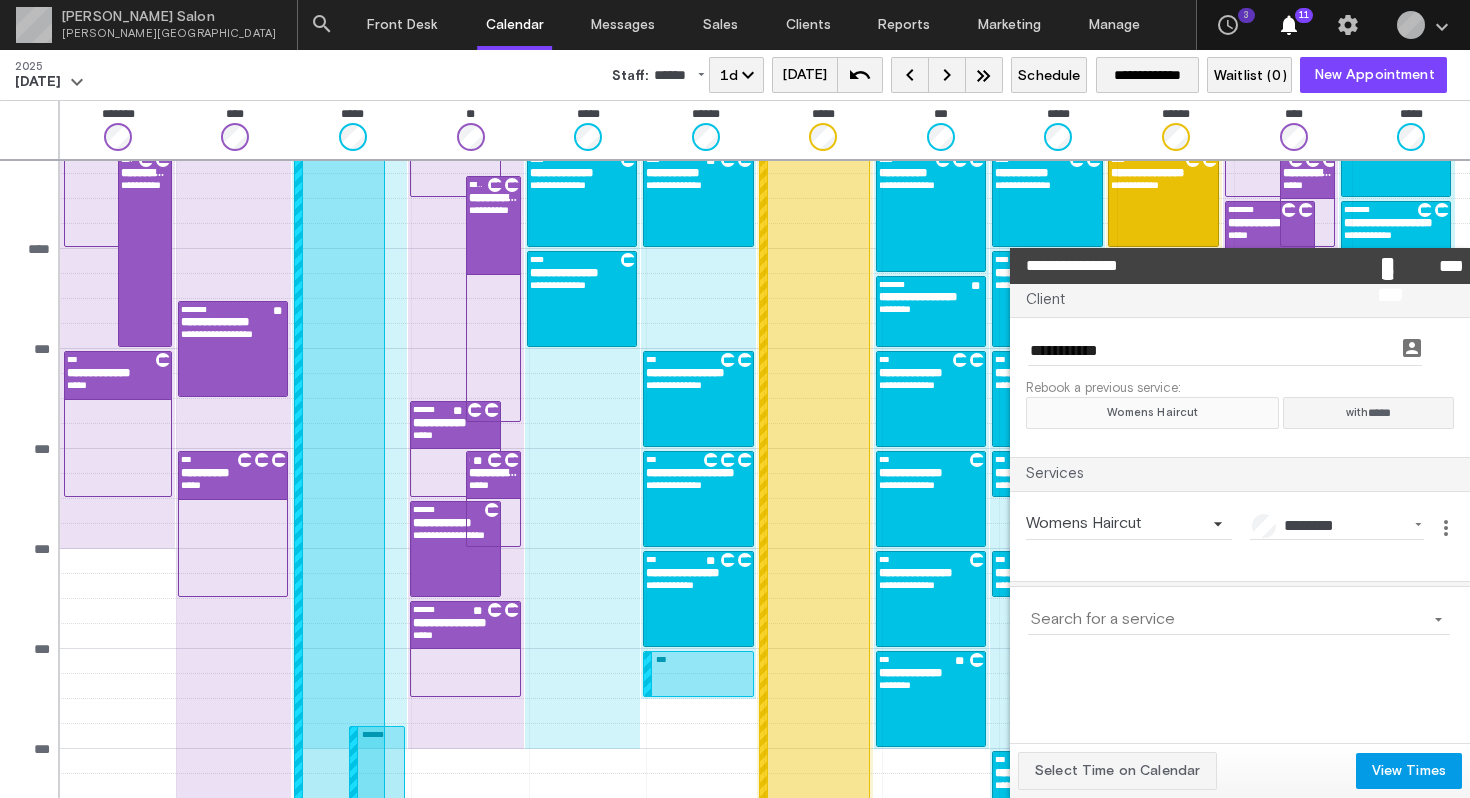 click on "Womens Haircut" 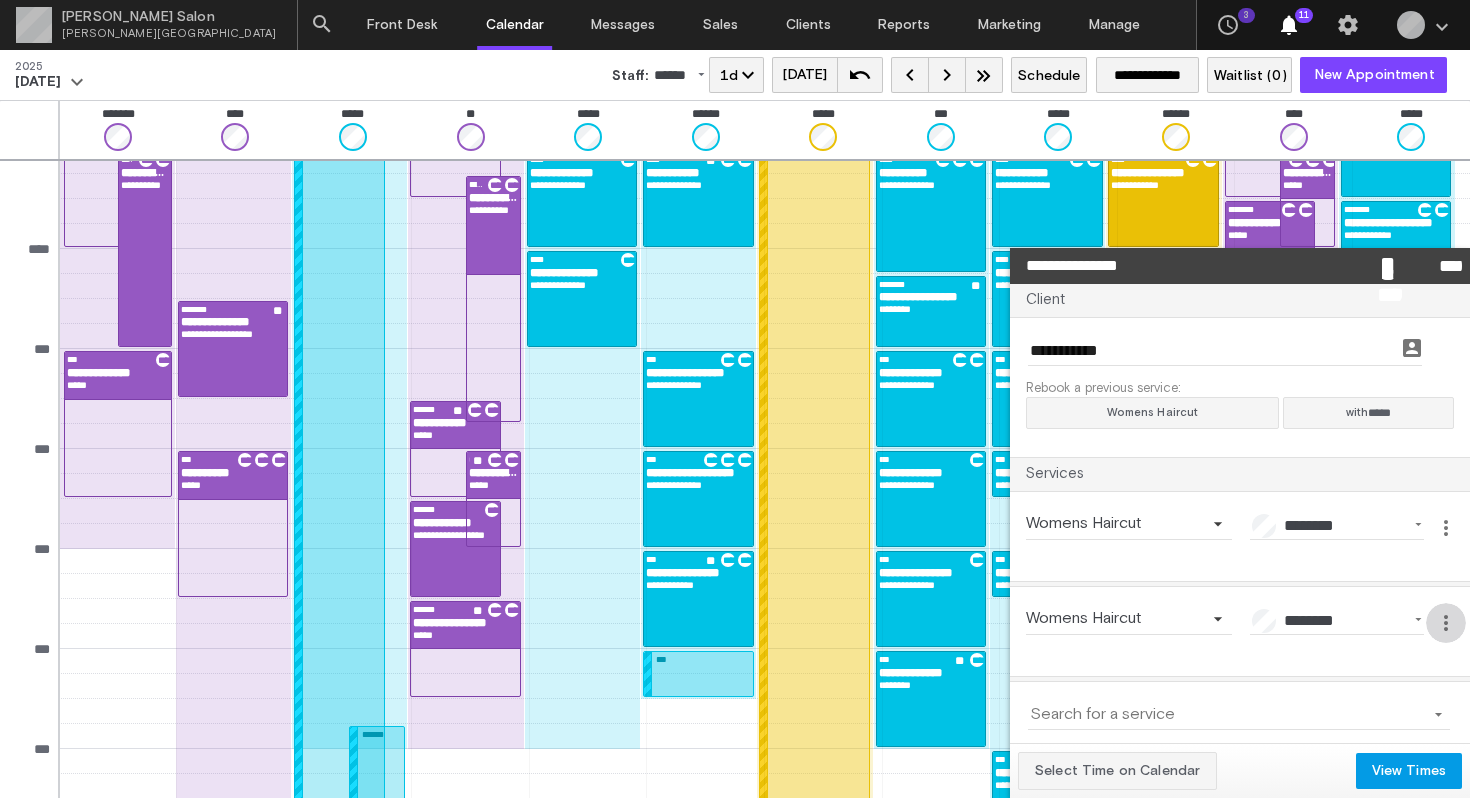 click on "more_vert" 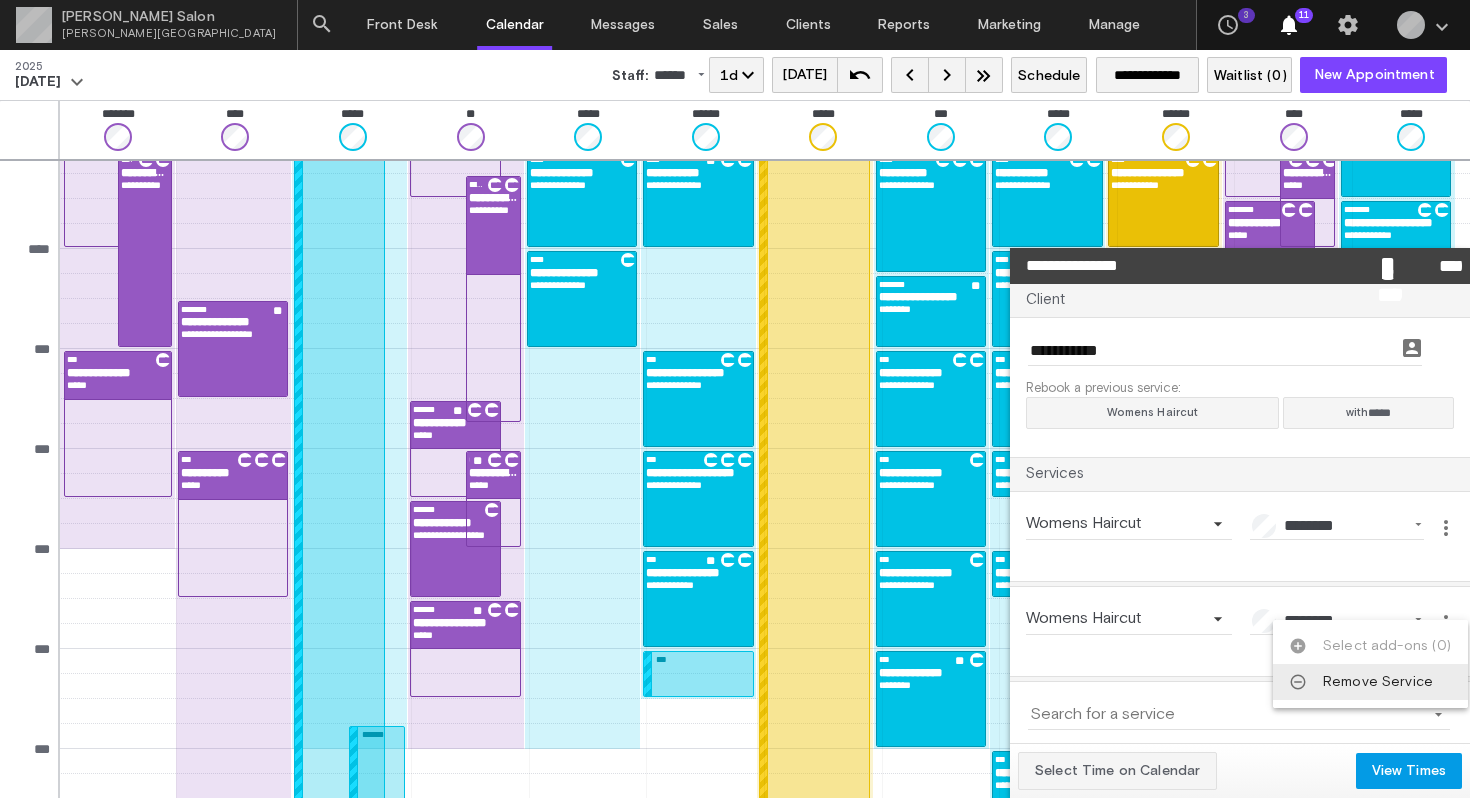 click on "Remove Service" at bounding box center [1378, 682] 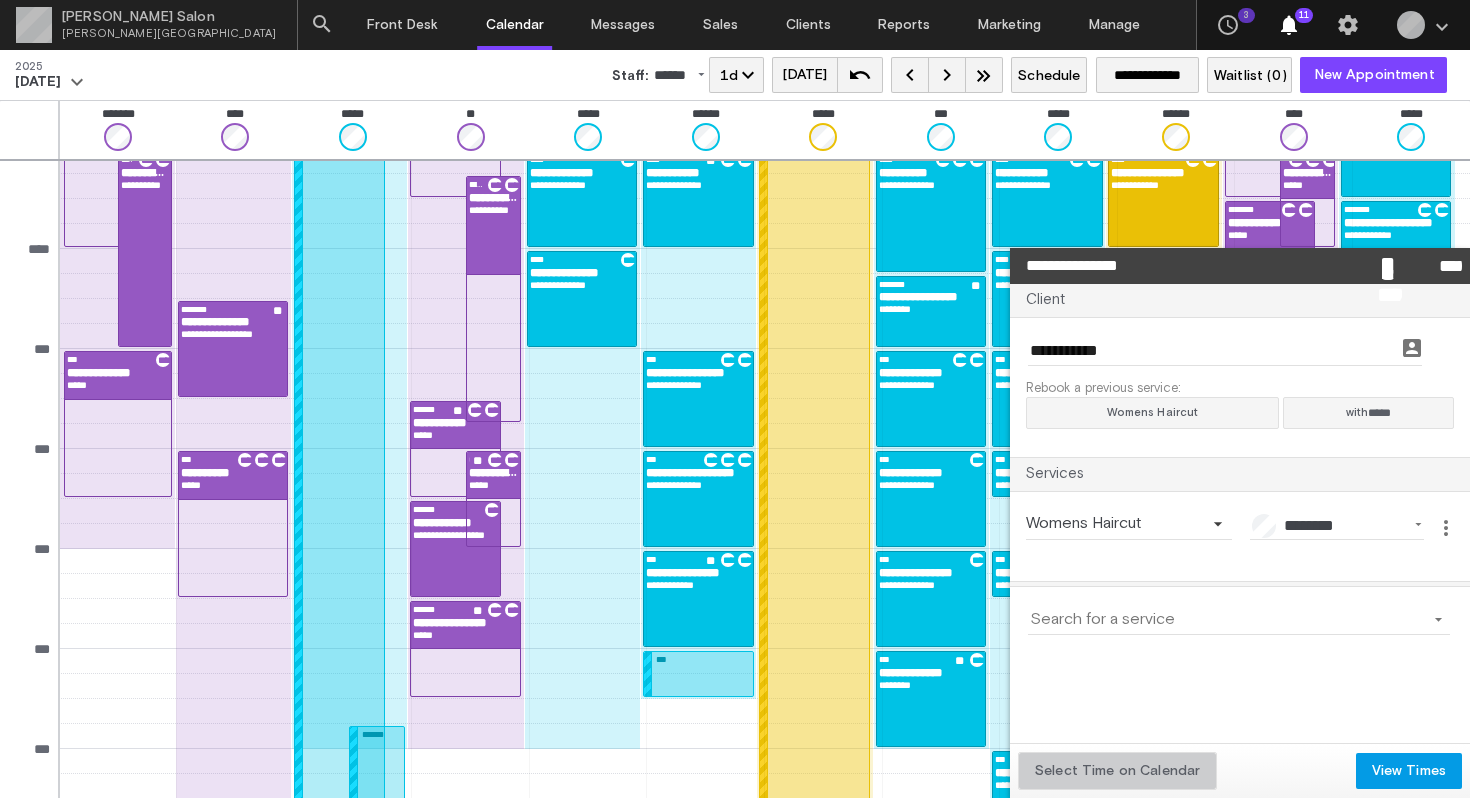 click on "Select Time on Calendar" 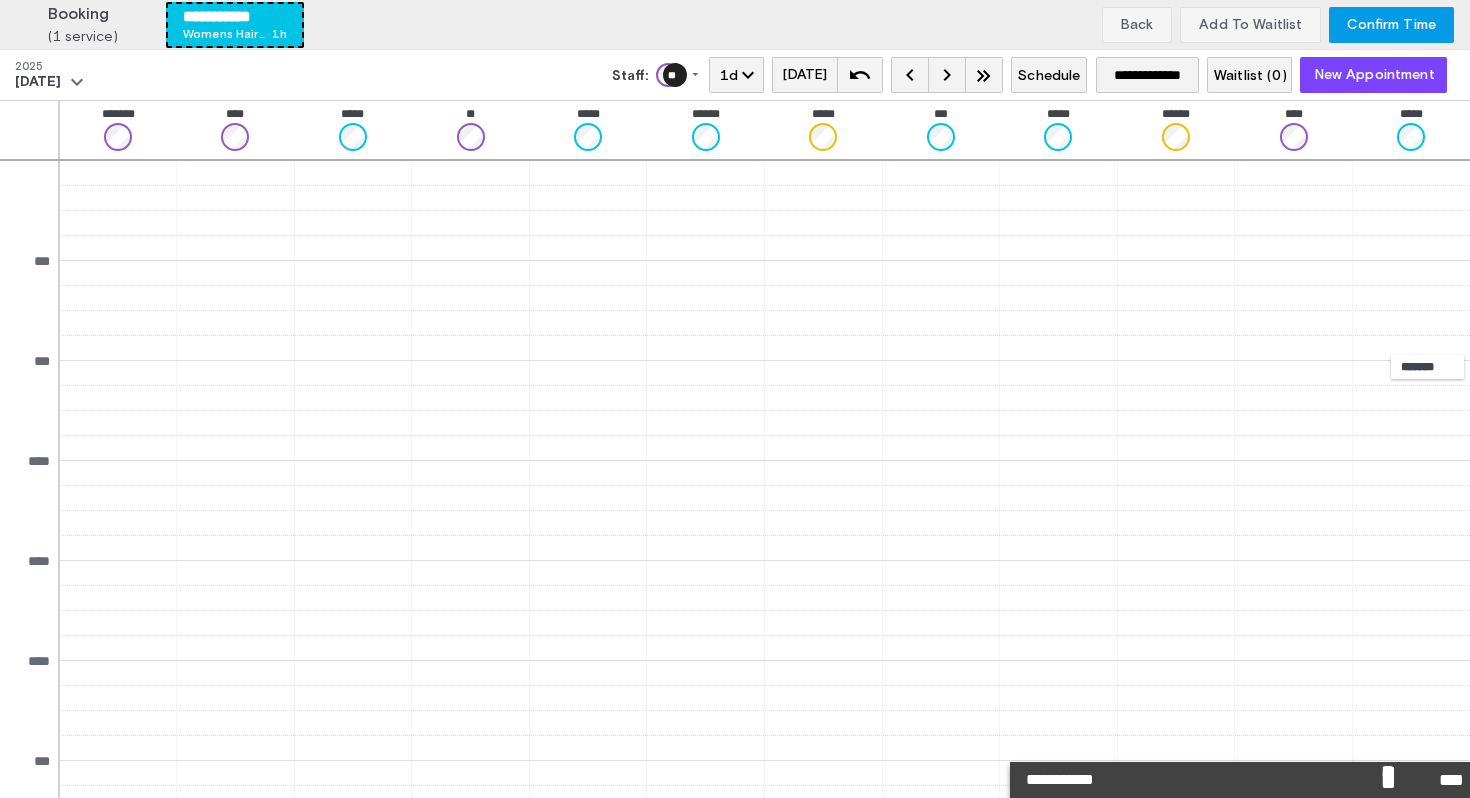 scroll, scrollTop: 412, scrollLeft: 0, axis: vertical 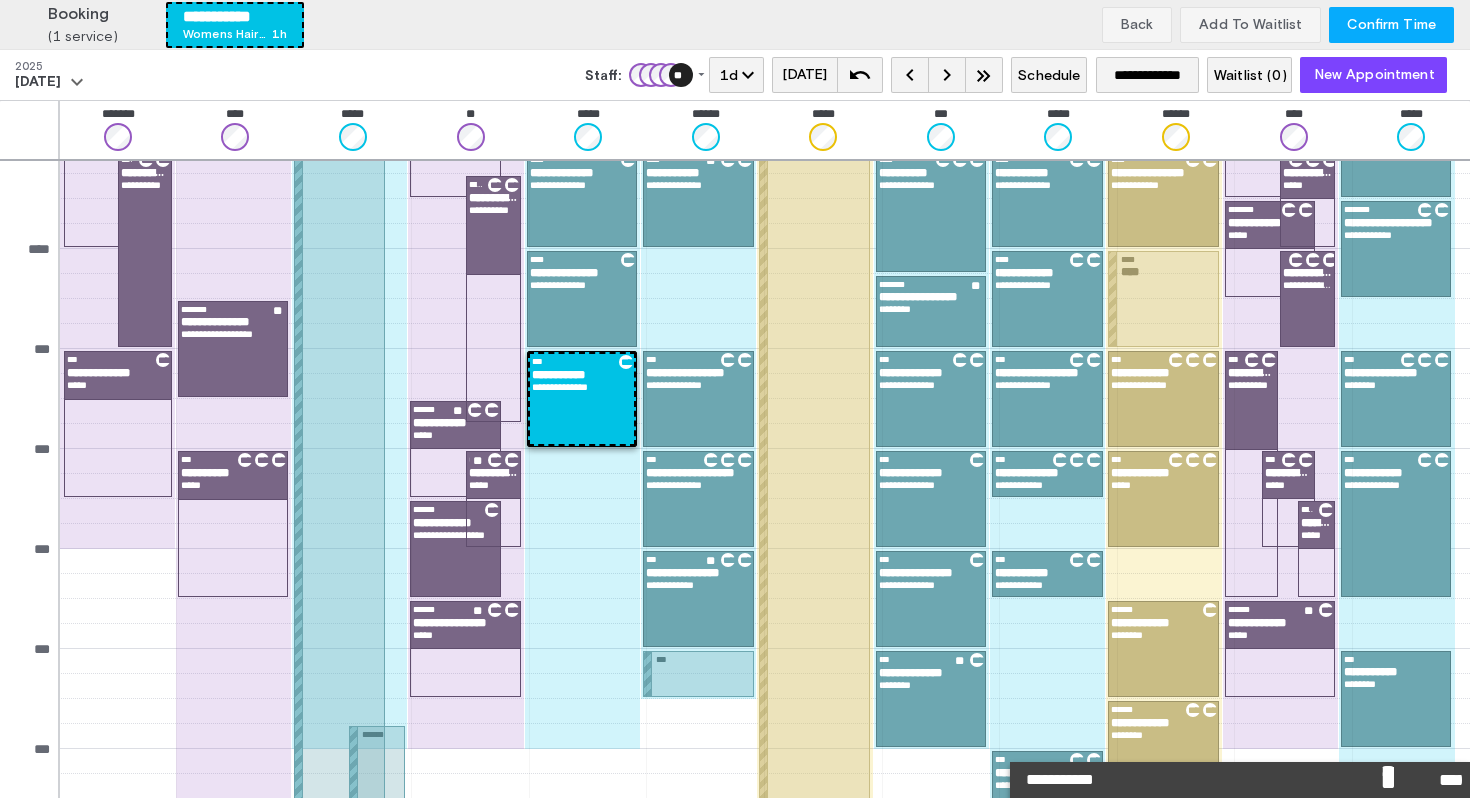 click on "Confirm Time" at bounding box center (1391, 25) 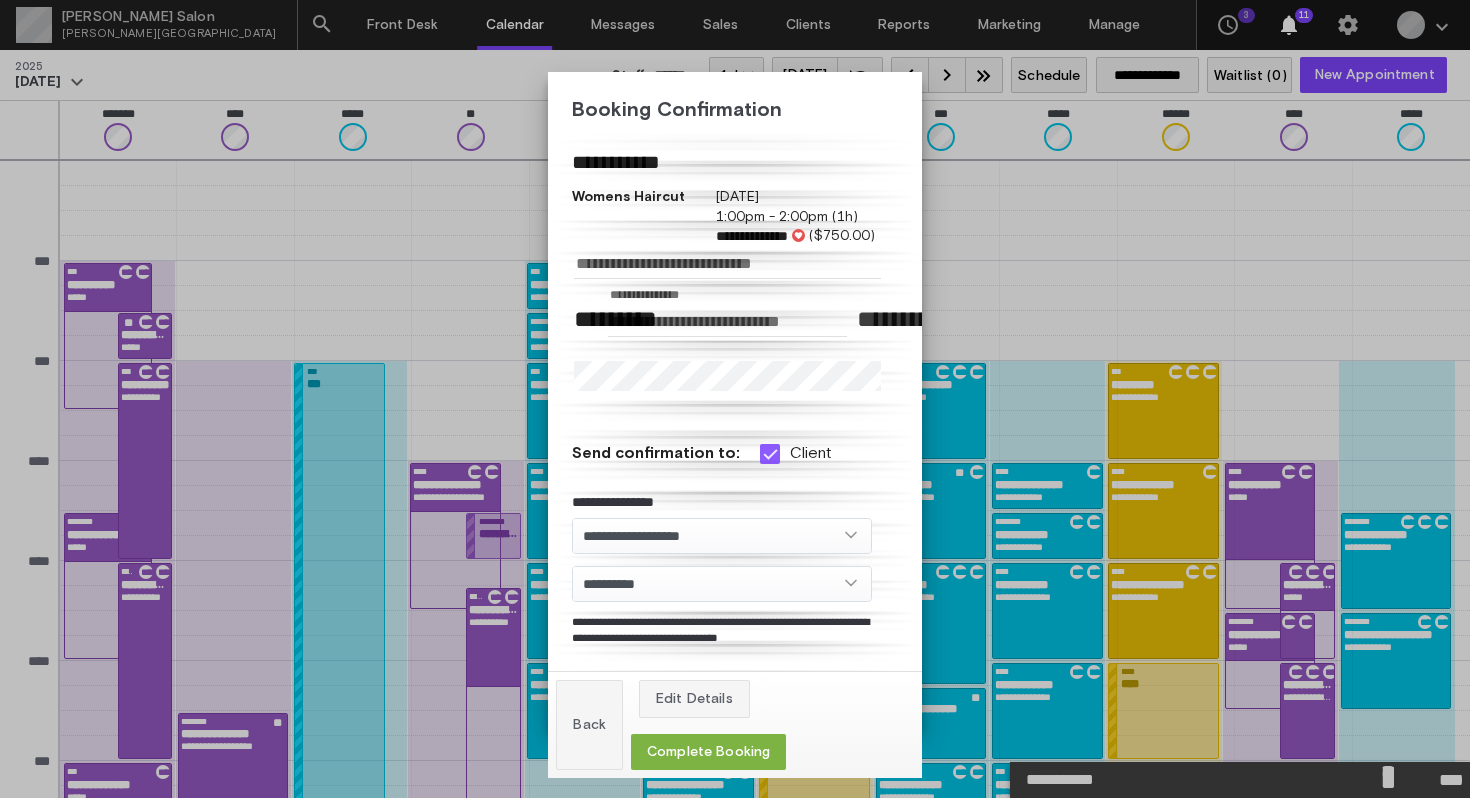 scroll, scrollTop: 412, scrollLeft: 0, axis: vertical 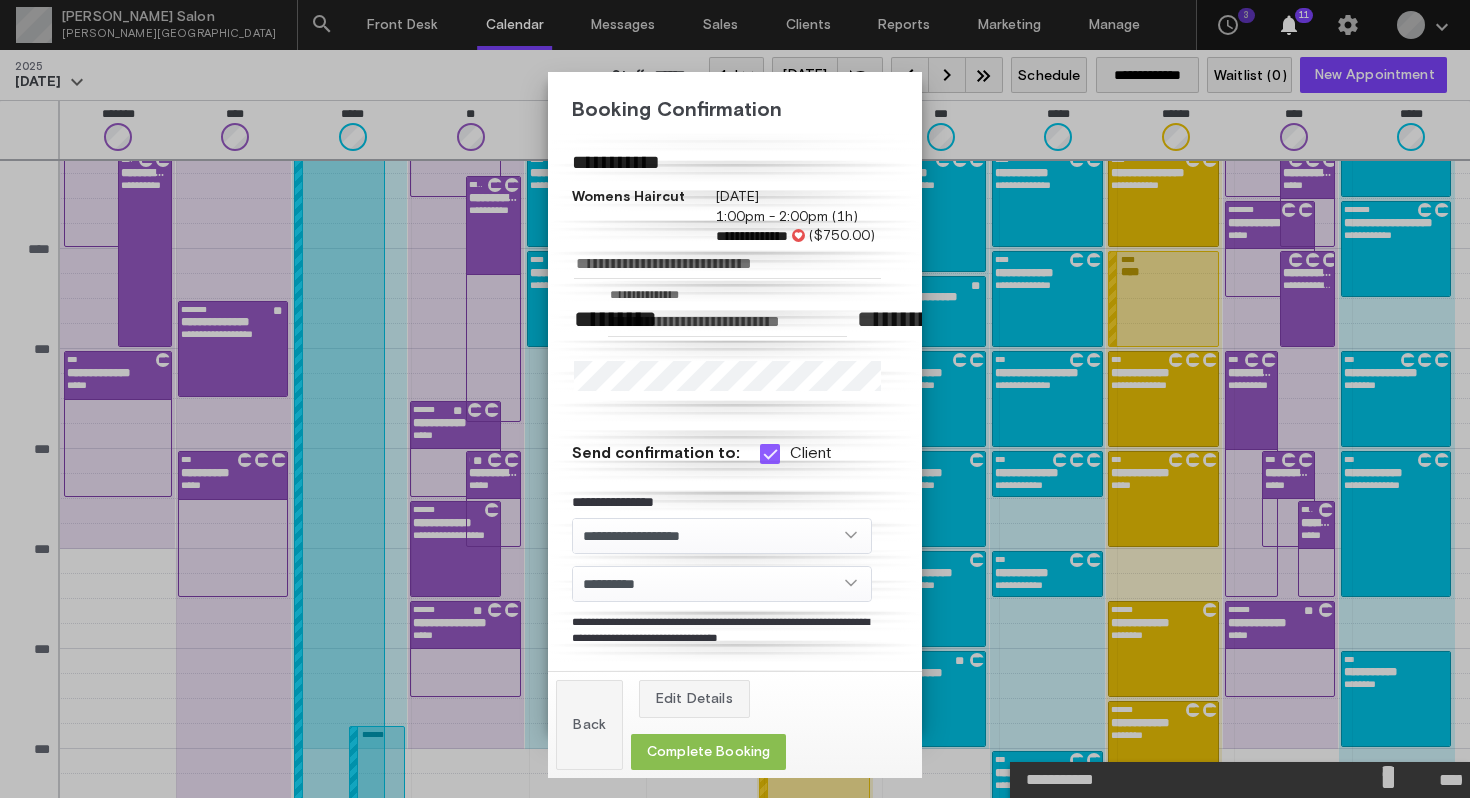 click on "Complete Booking" 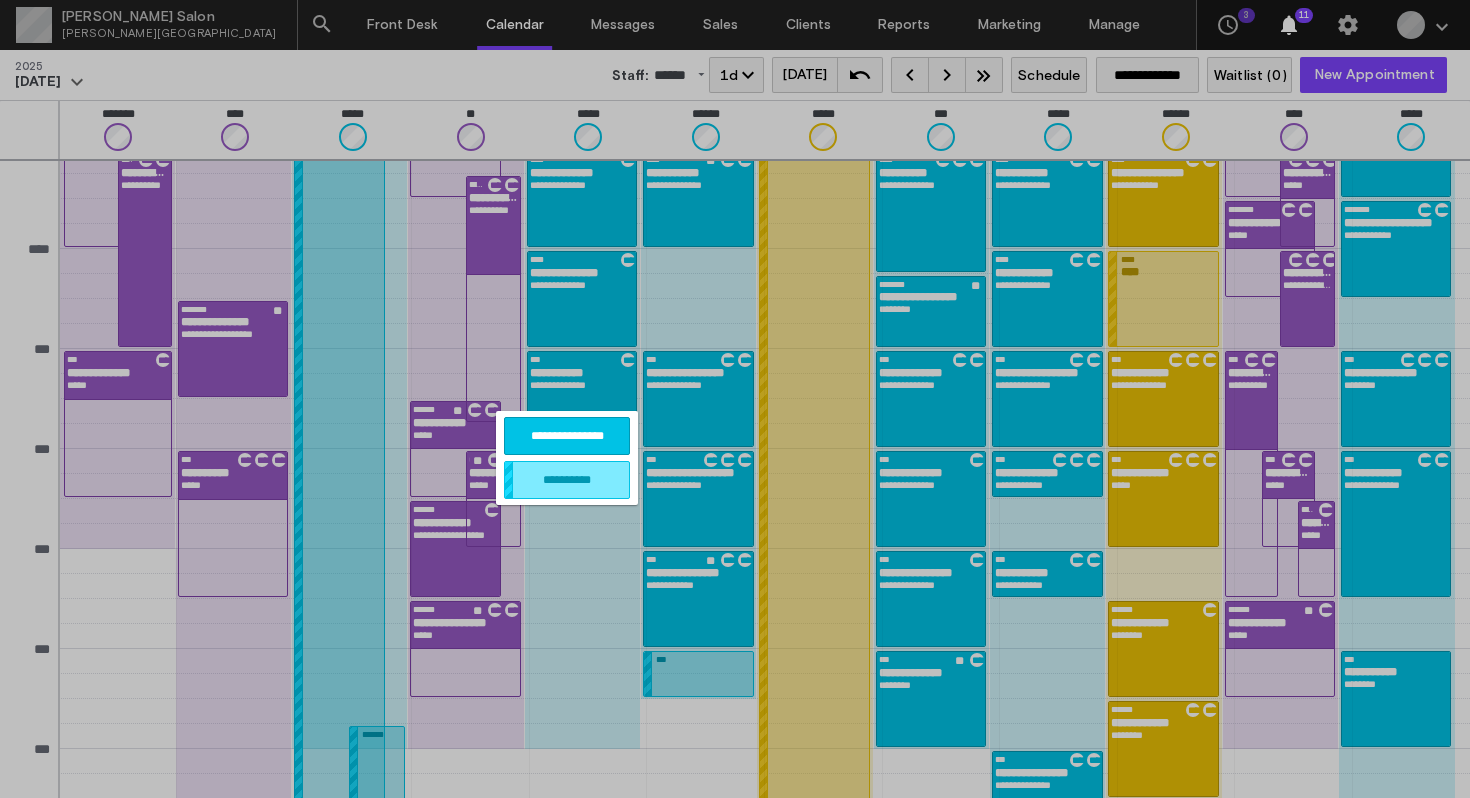click on "**********" at bounding box center [567, 436] 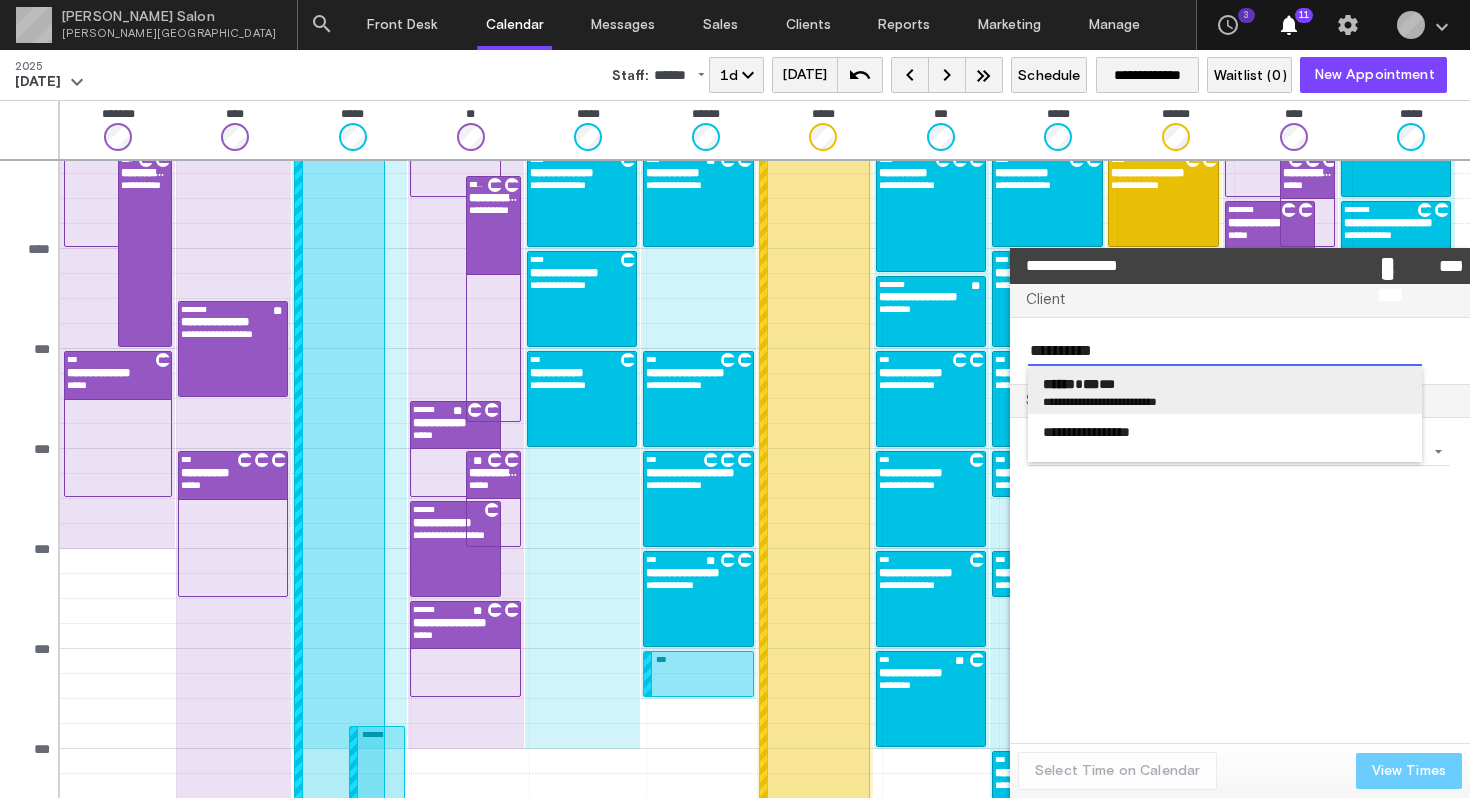 click on "**********" at bounding box center [1134, 401] 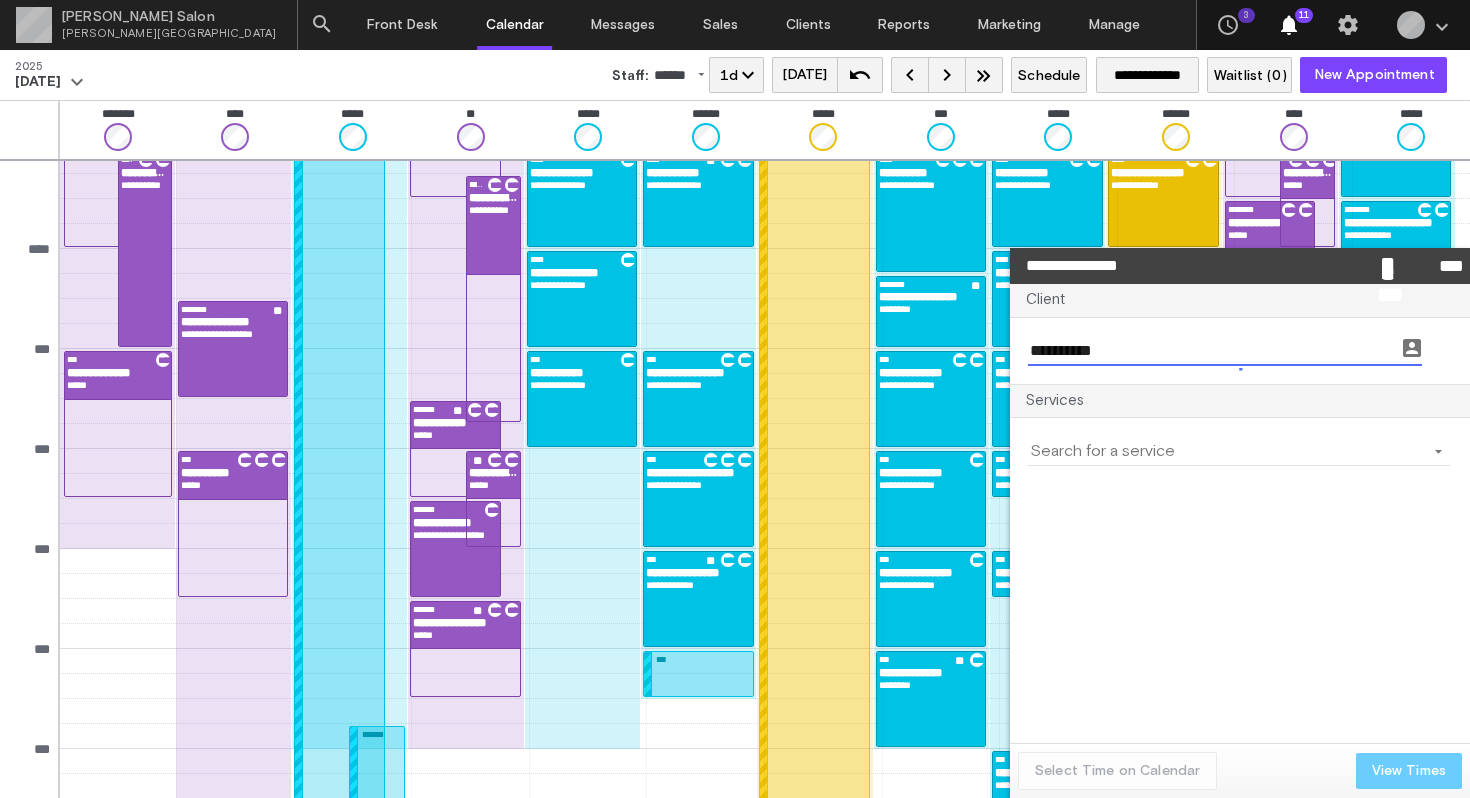 type on "**********" 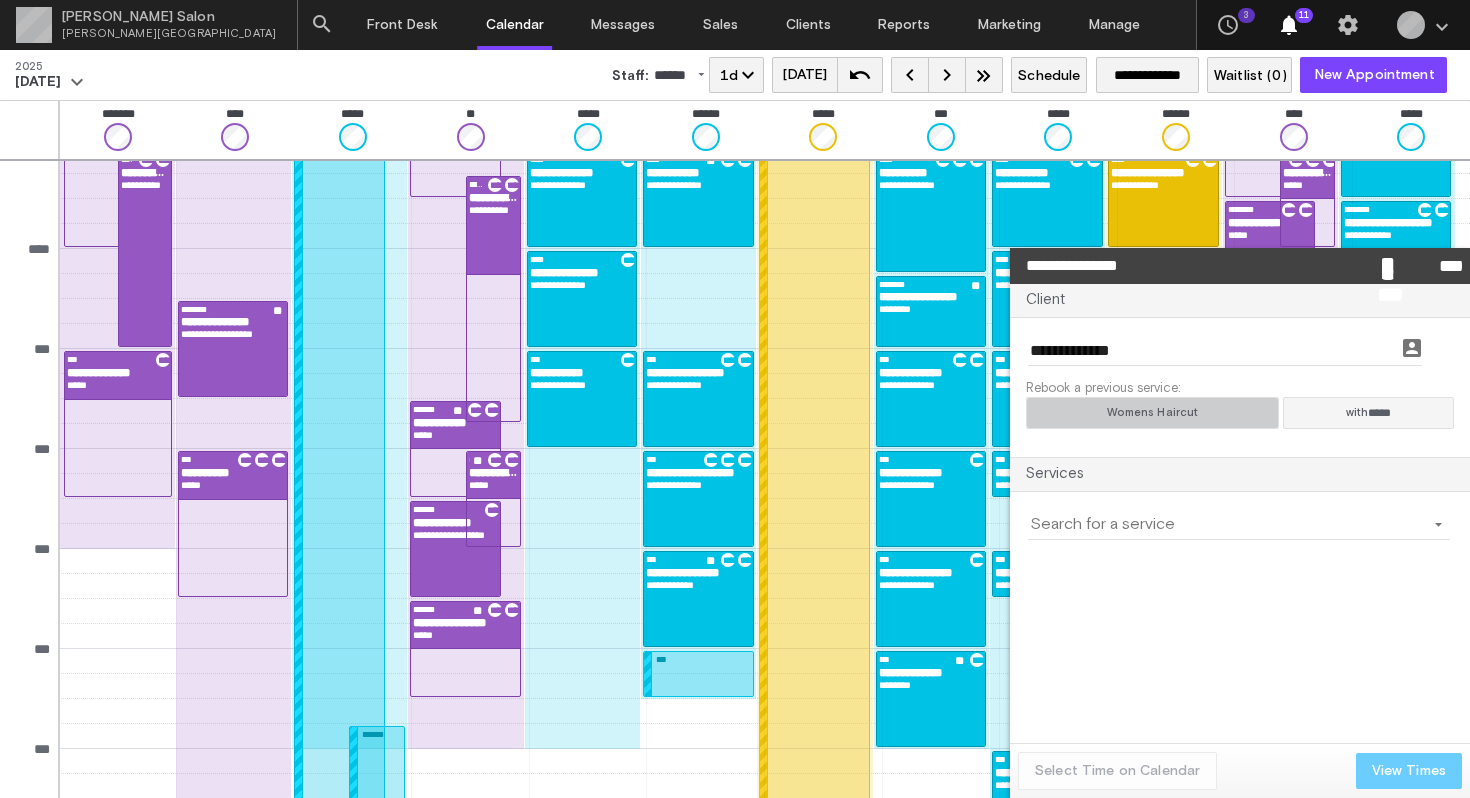 click on "Womens Haircut" 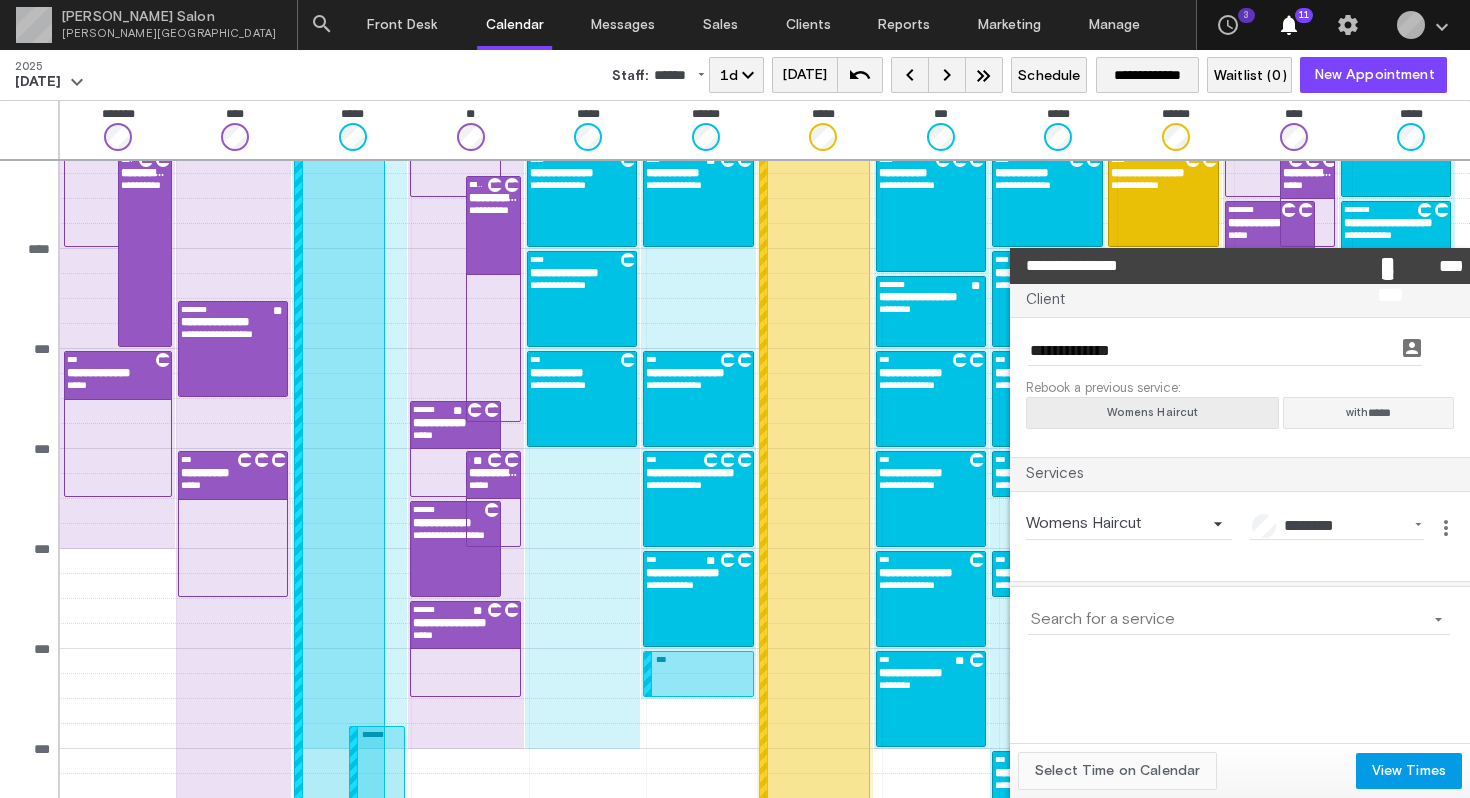 click on "Select Time on Calendar" 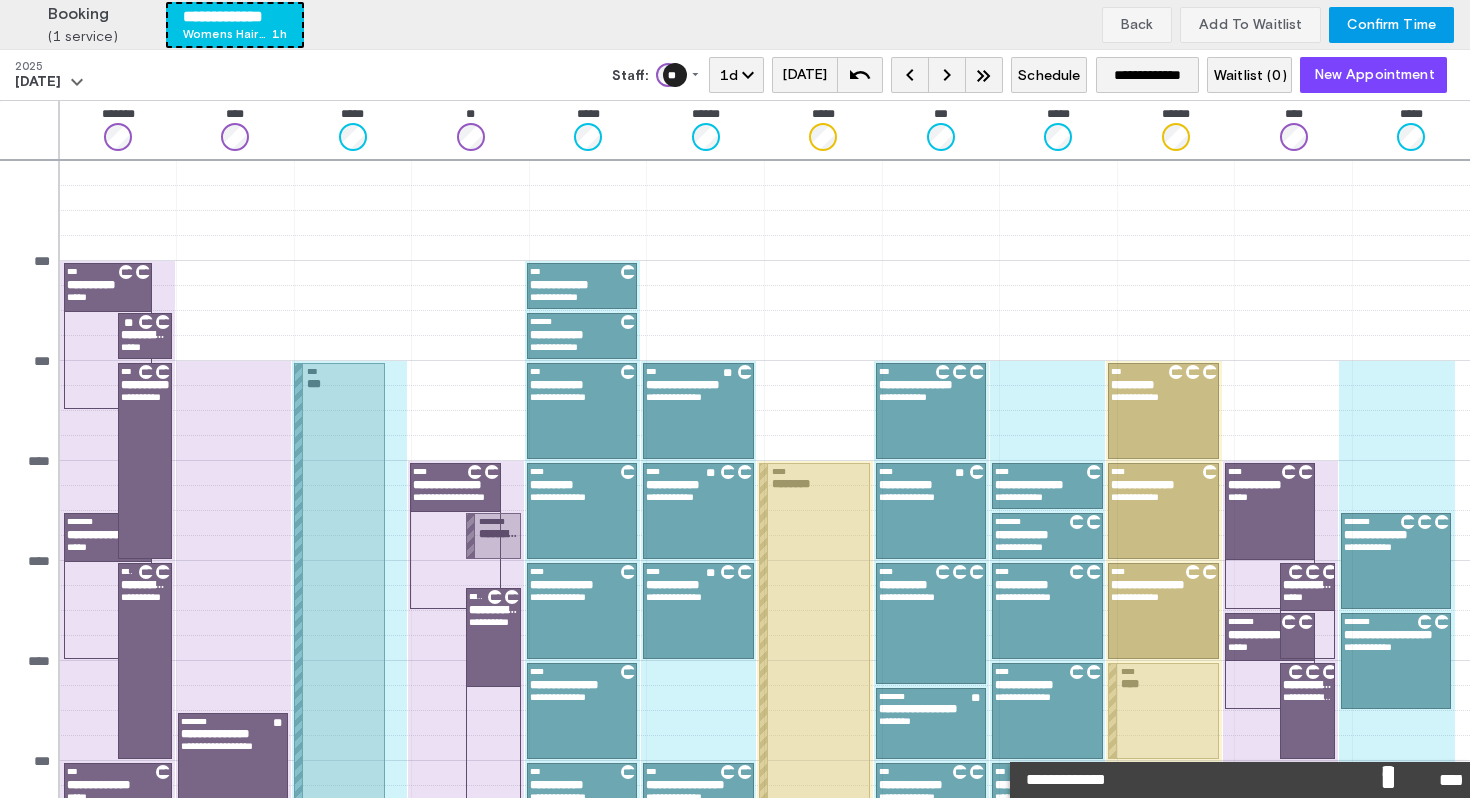 scroll, scrollTop: 412, scrollLeft: 0, axis: vertical 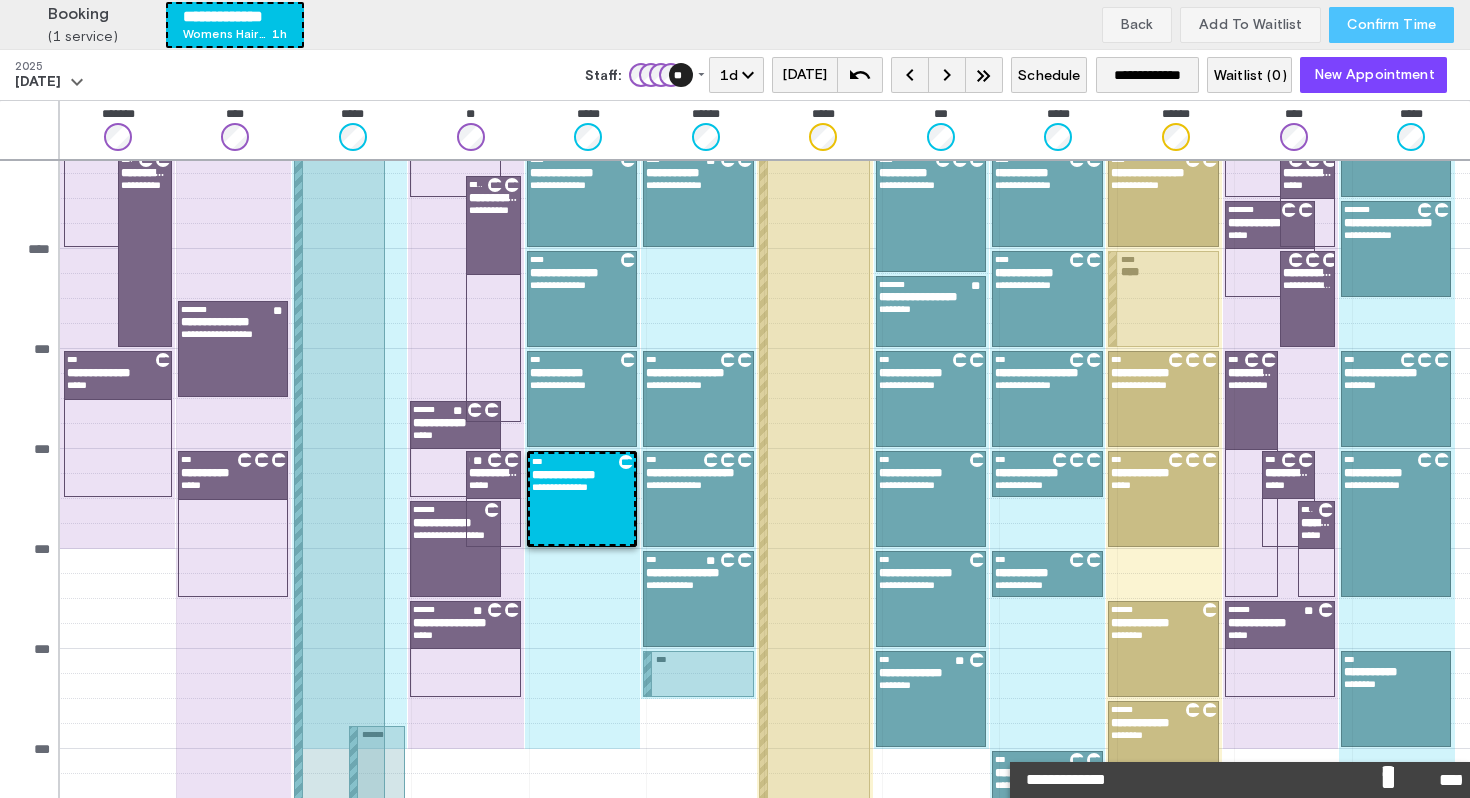 click on "Confirm Time" at bounding box center [1391, 25] 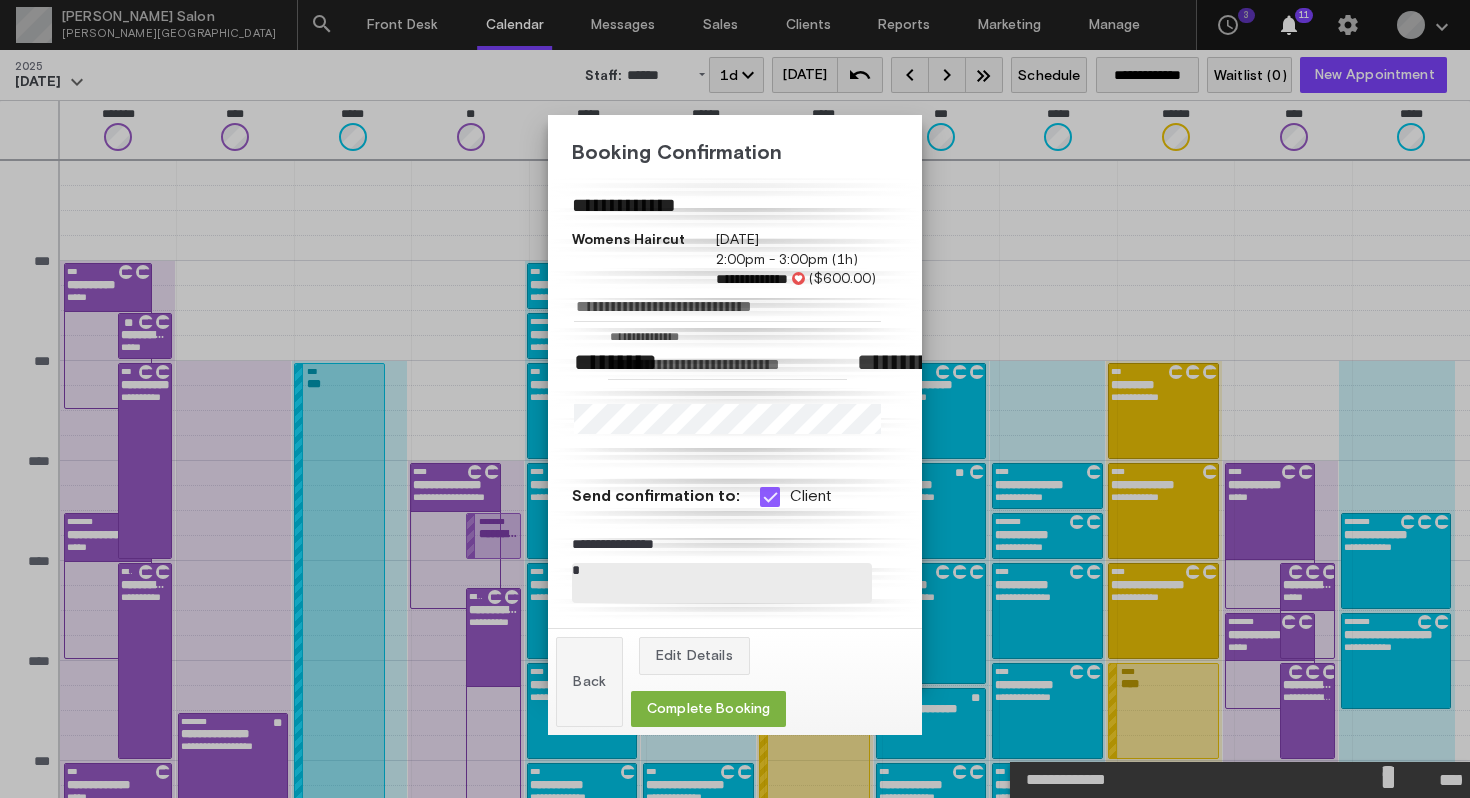 scroll, scrollTop: 412, scrollLeft: 0, axis: vertical 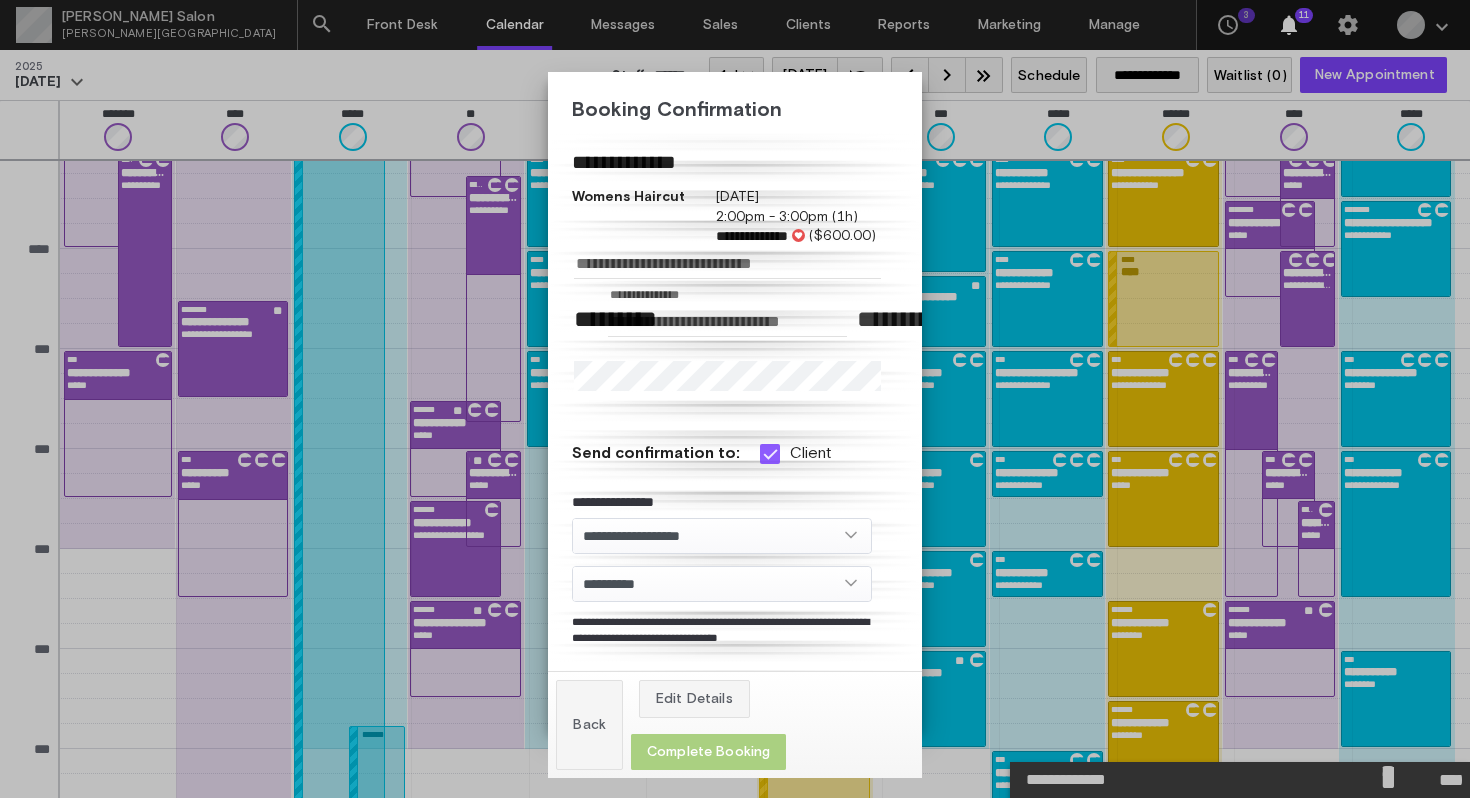 click on "Complete Booking" 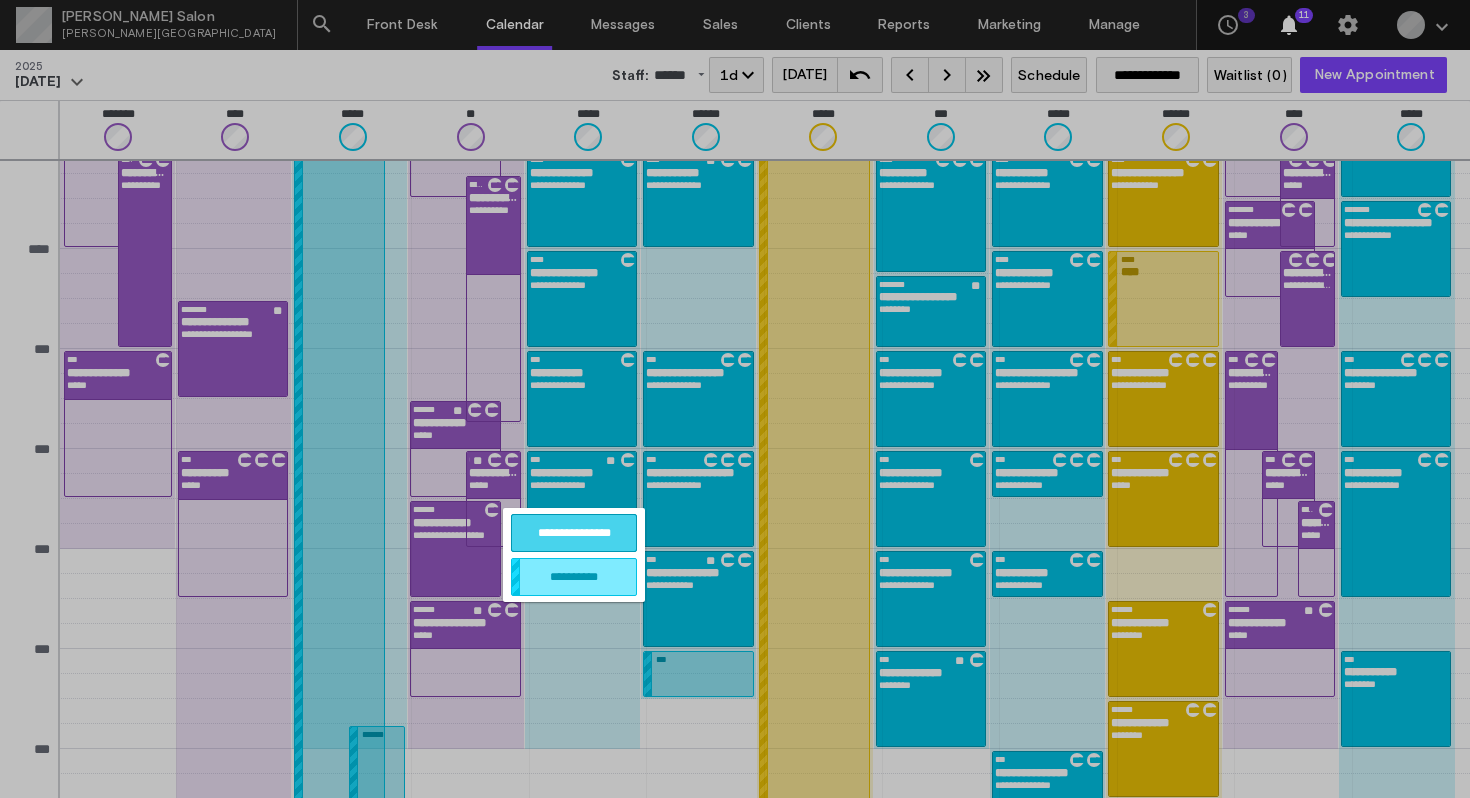 click on "**********" at bounding box center (574, 533) 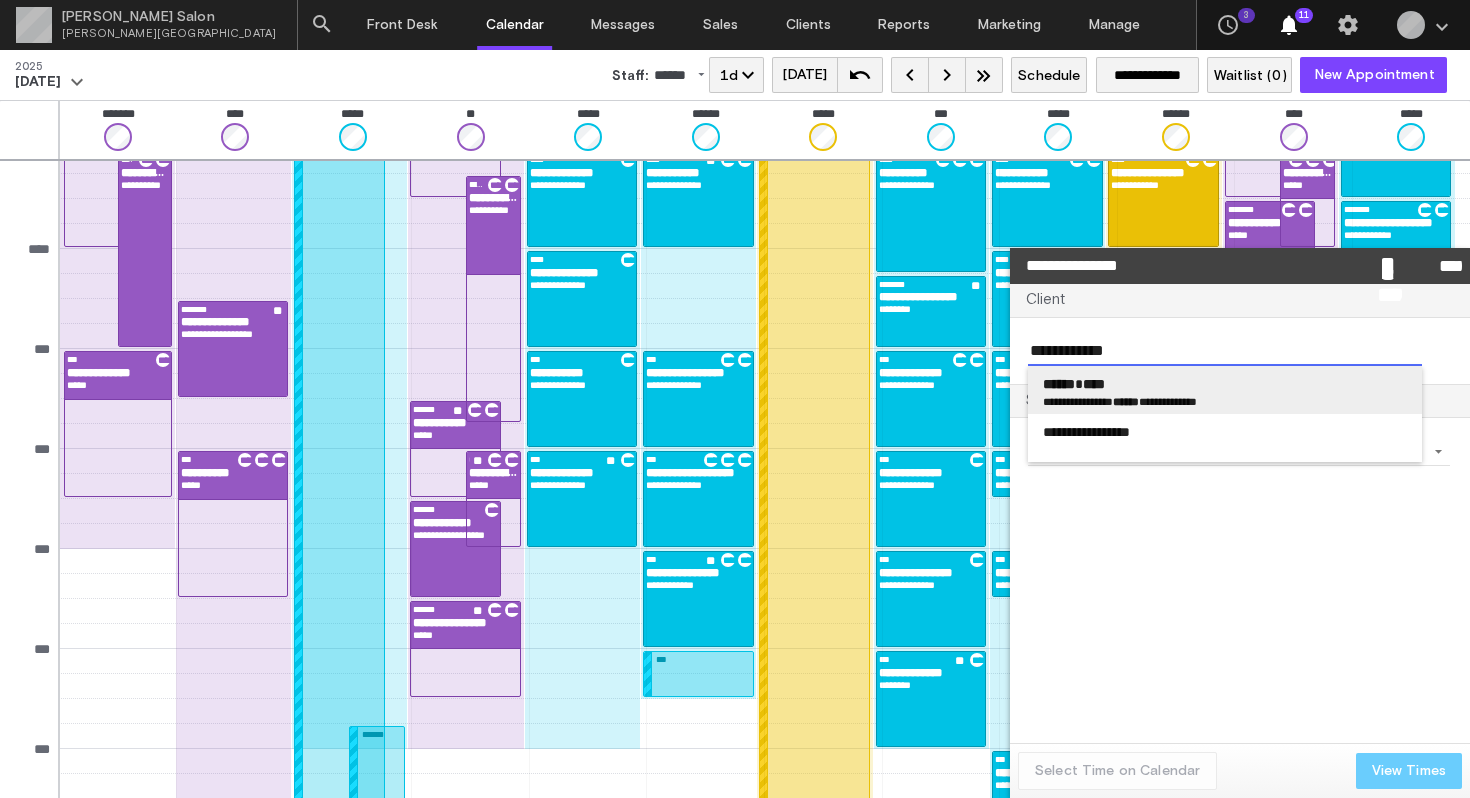 click on "******   ****" at bounding box center [1225, 384] 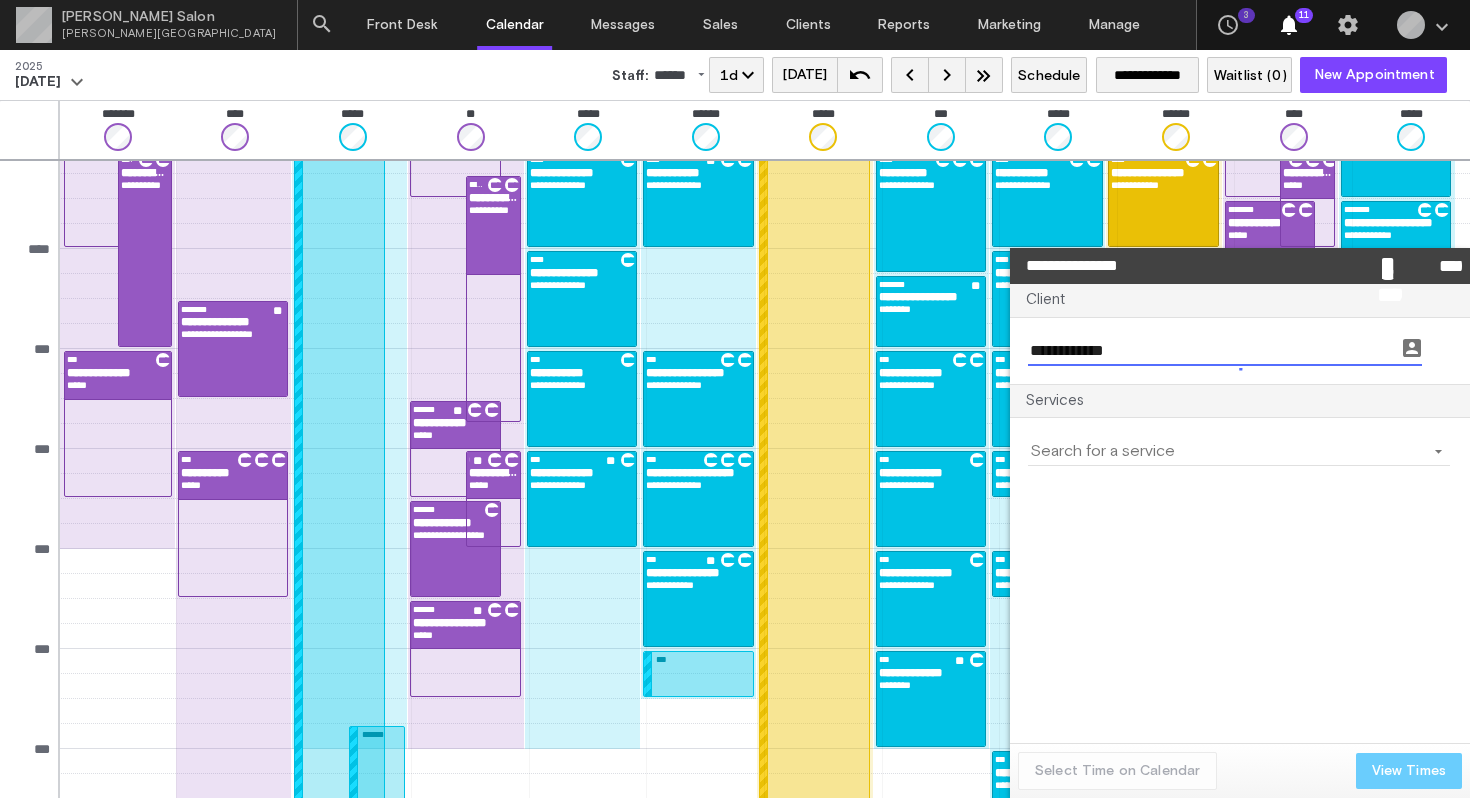 type on "**********" 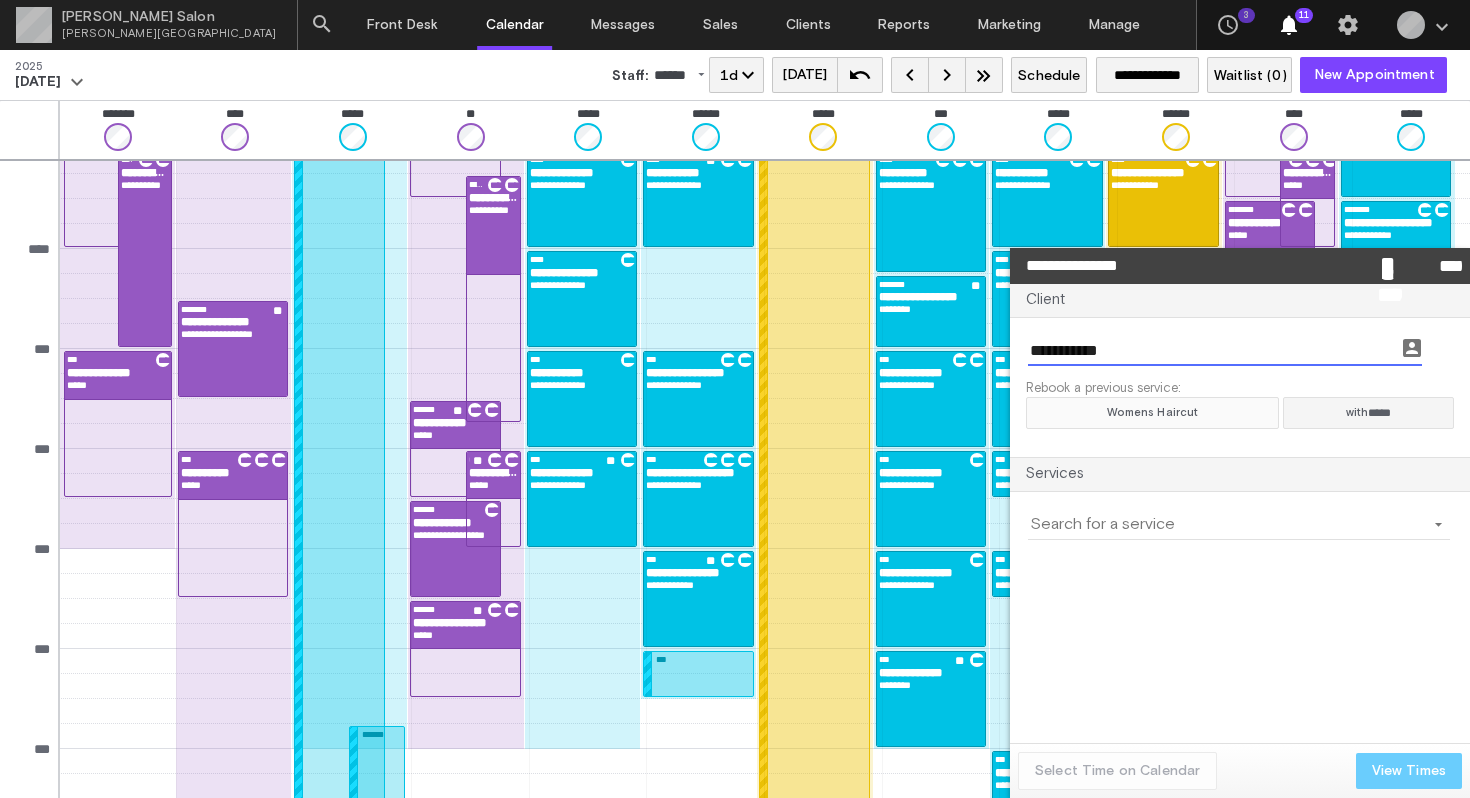 click on "Womens Haircut" 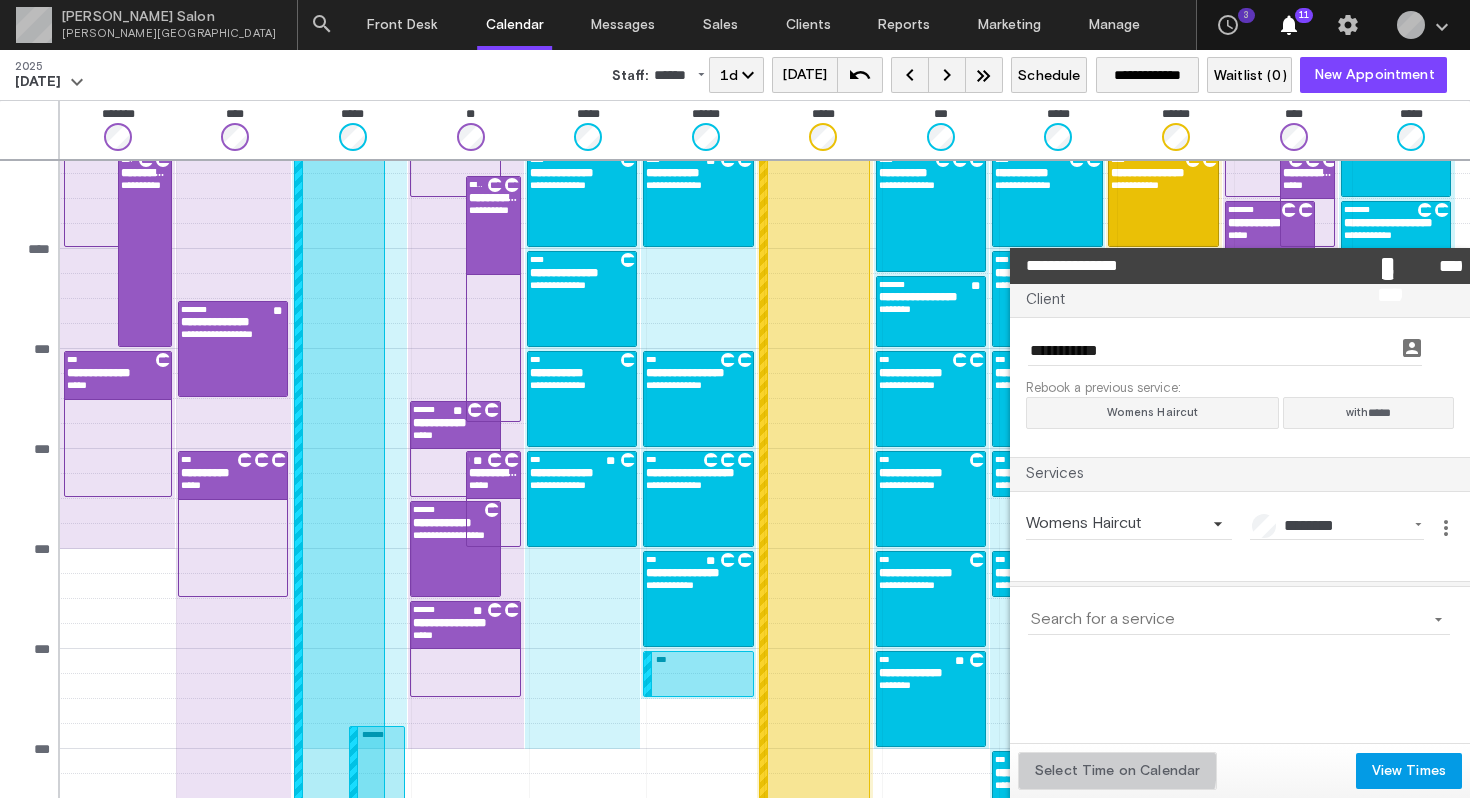 click on "Select Time on Calendar" 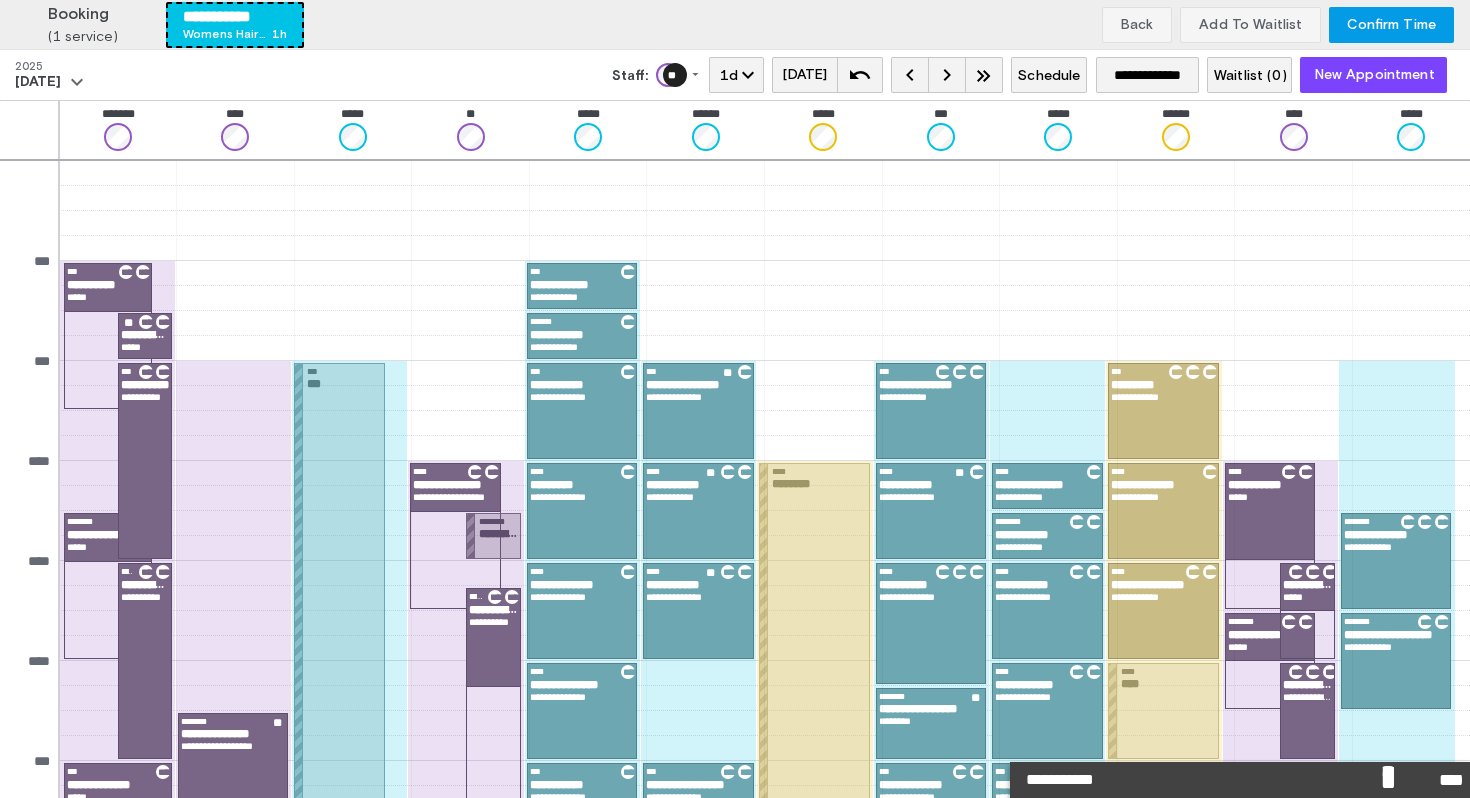 scroll, scrollTop: 412, scrollLeft: 0, axis: vertical 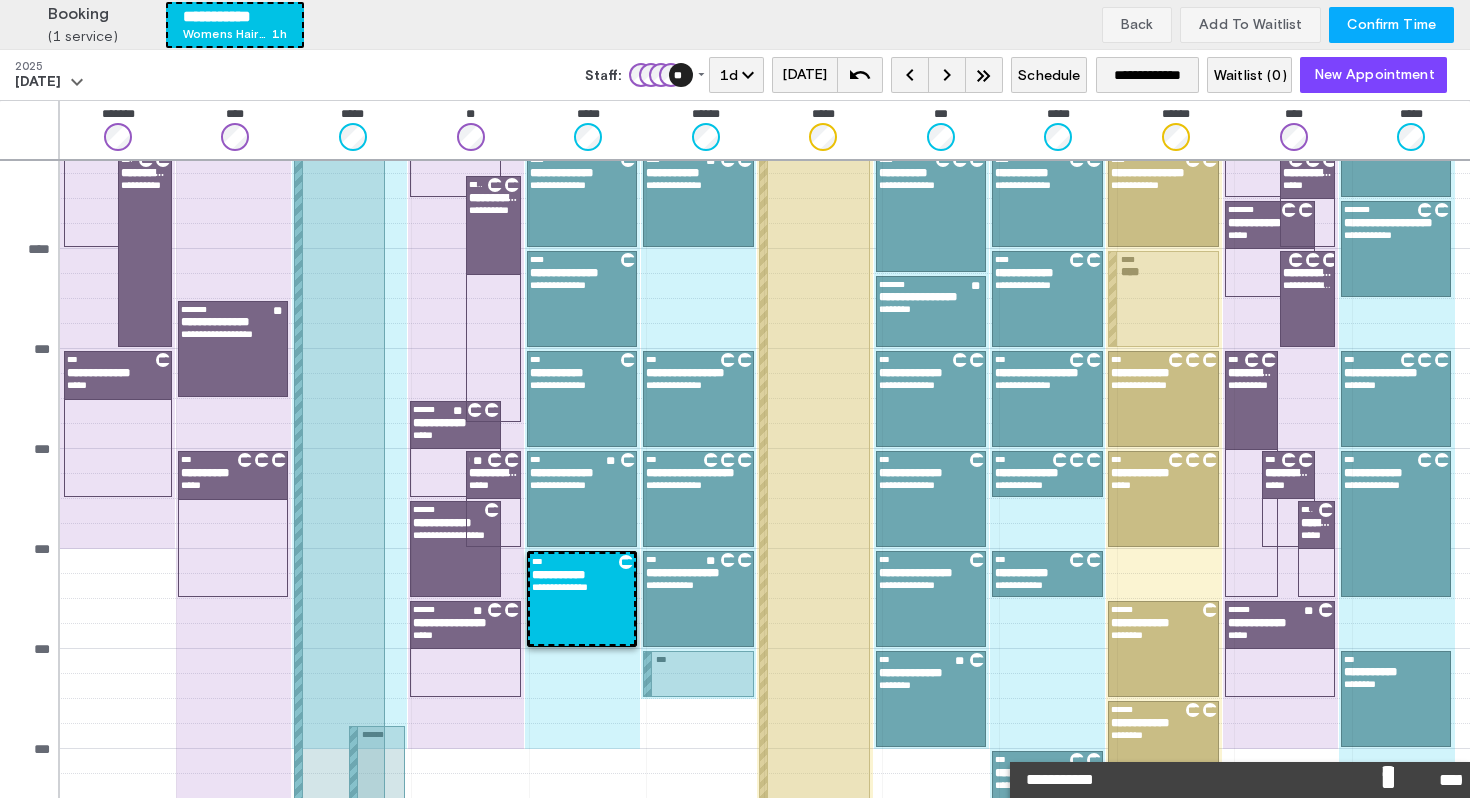 click on "Confirm Time" at bounding box center (1391, 25) 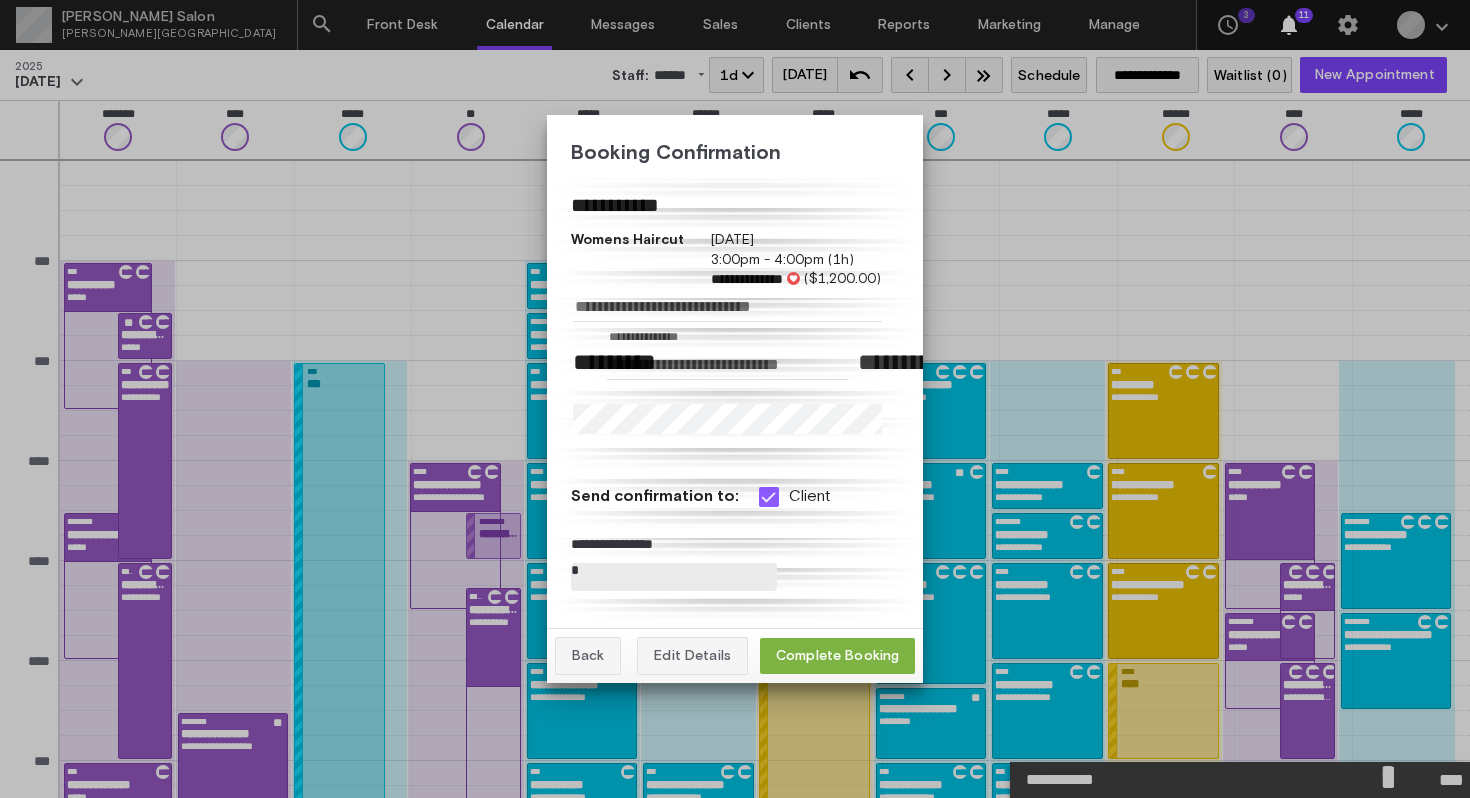 scroll, scrollTop: 412, scrollLeft: 0, axis: vertical 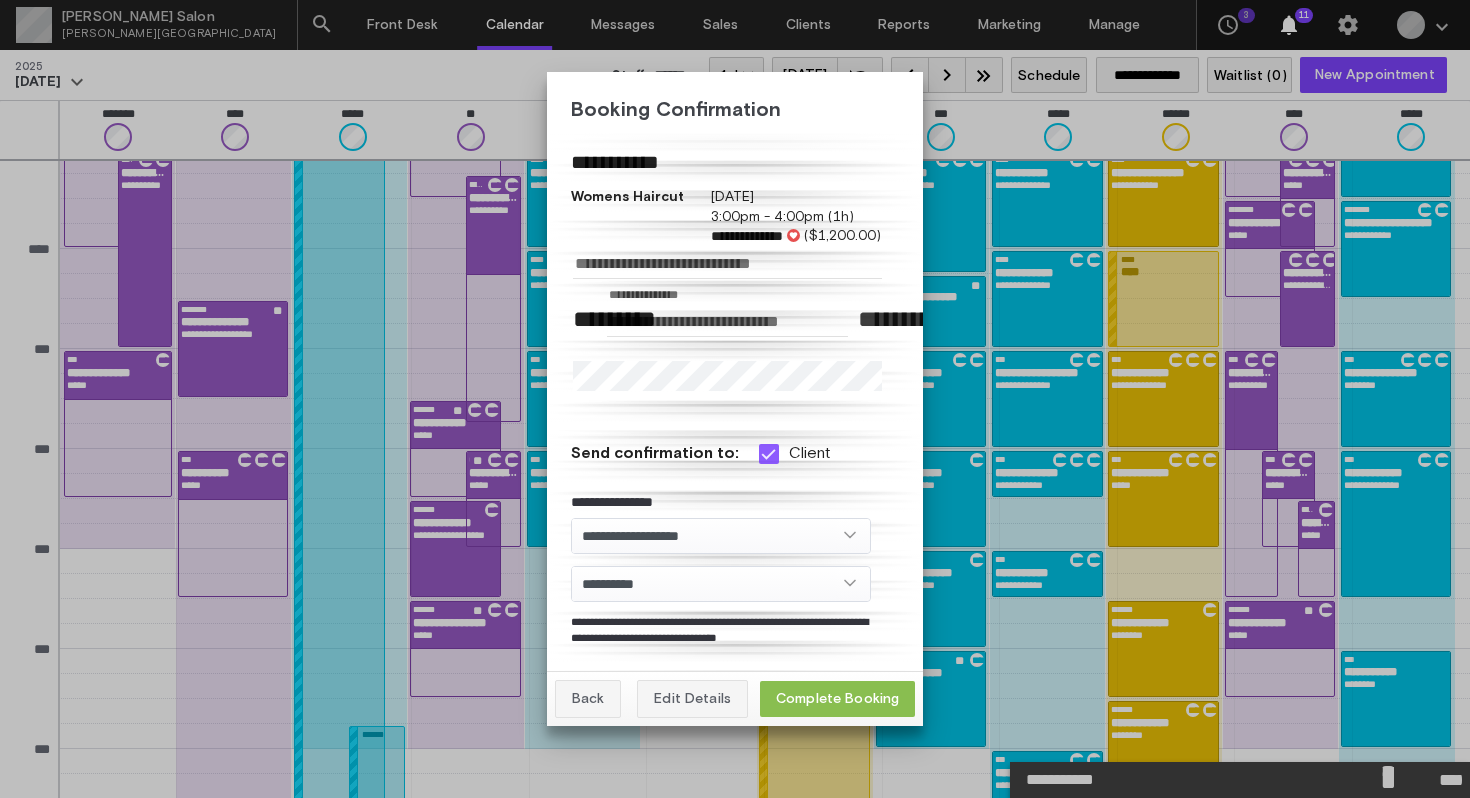click on "Complete Booking" 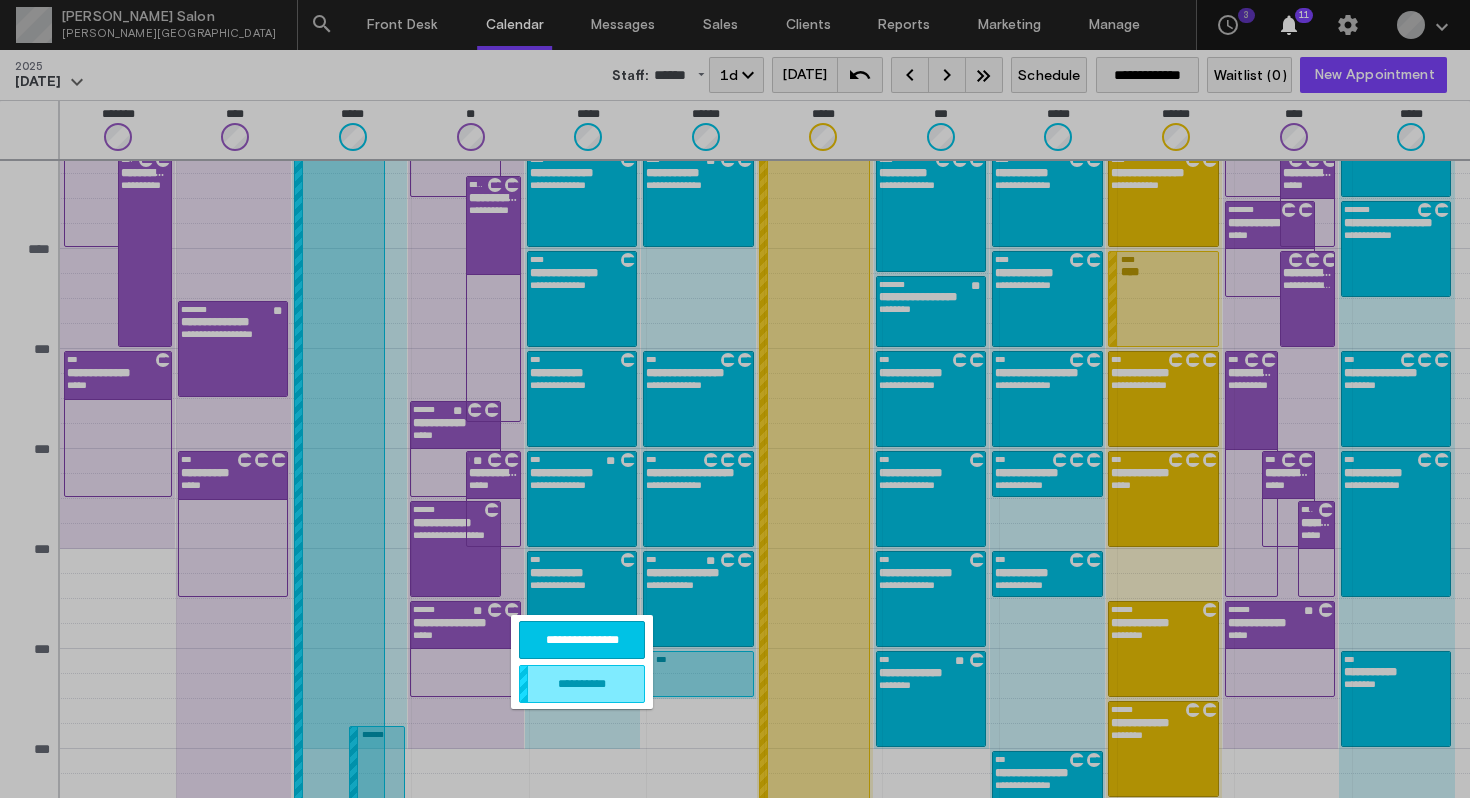 click on "**********" at bounding box center (582, 640) 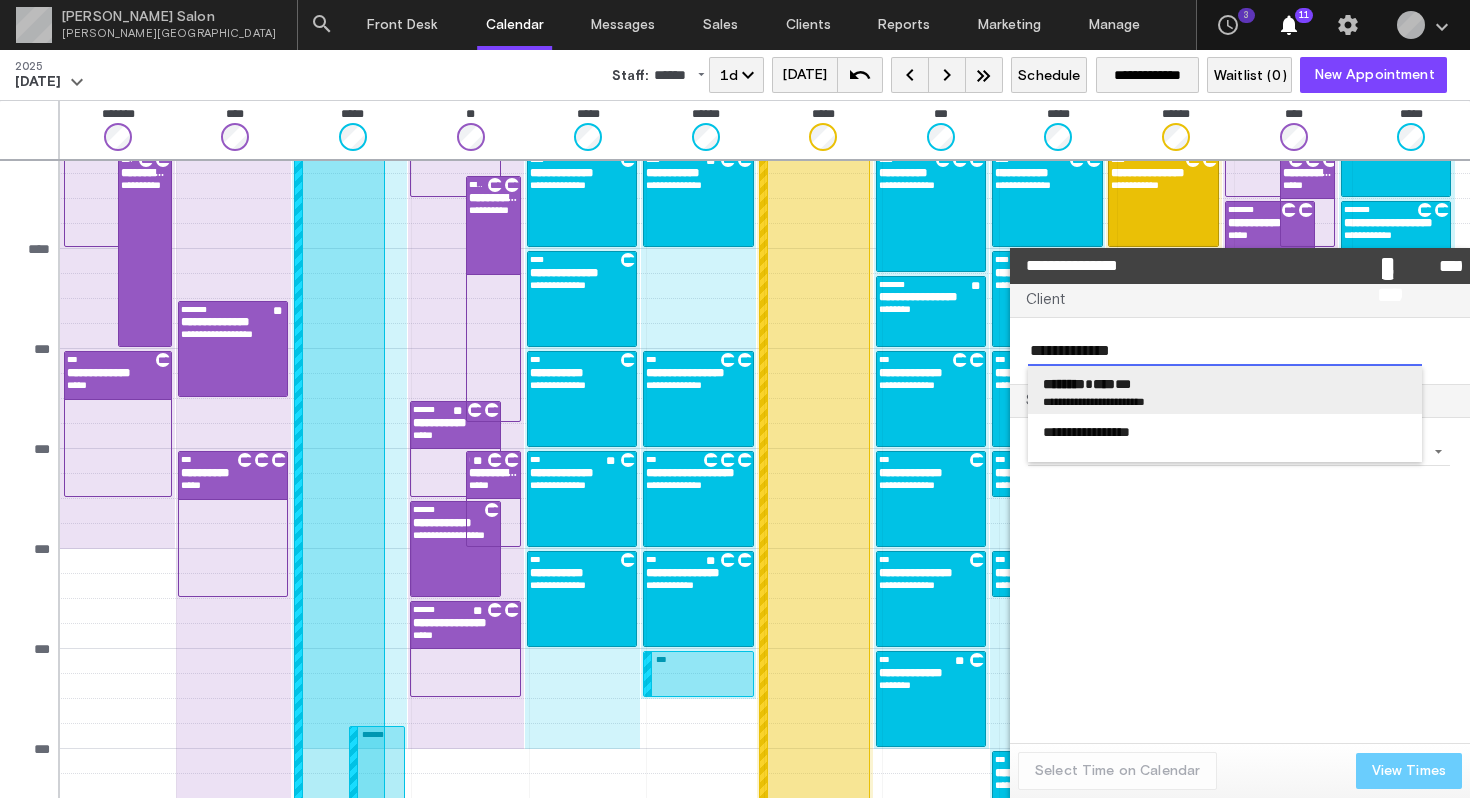 click on "****" at bounding box center [1104, 384] 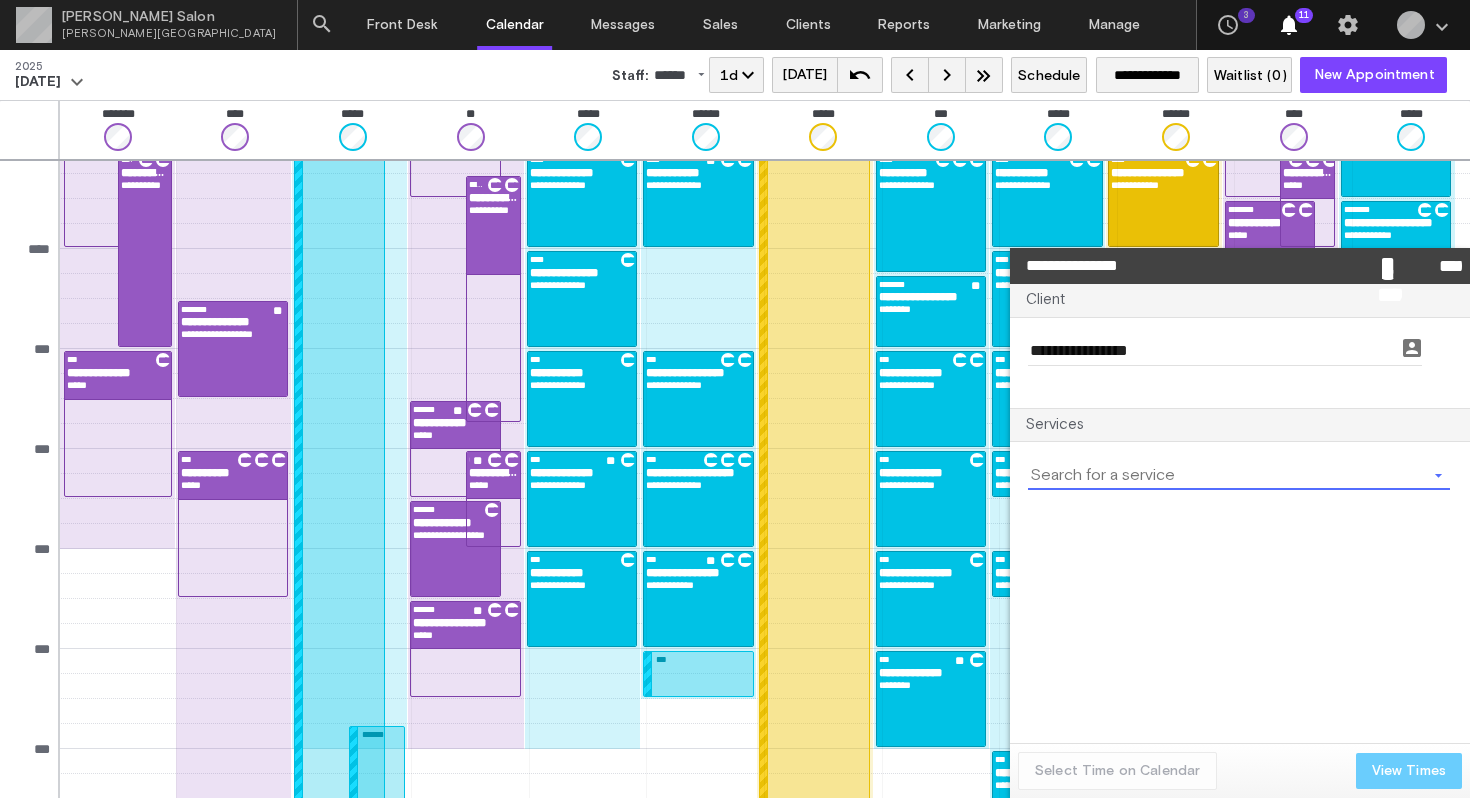 click at bounding box center (1227, 475) 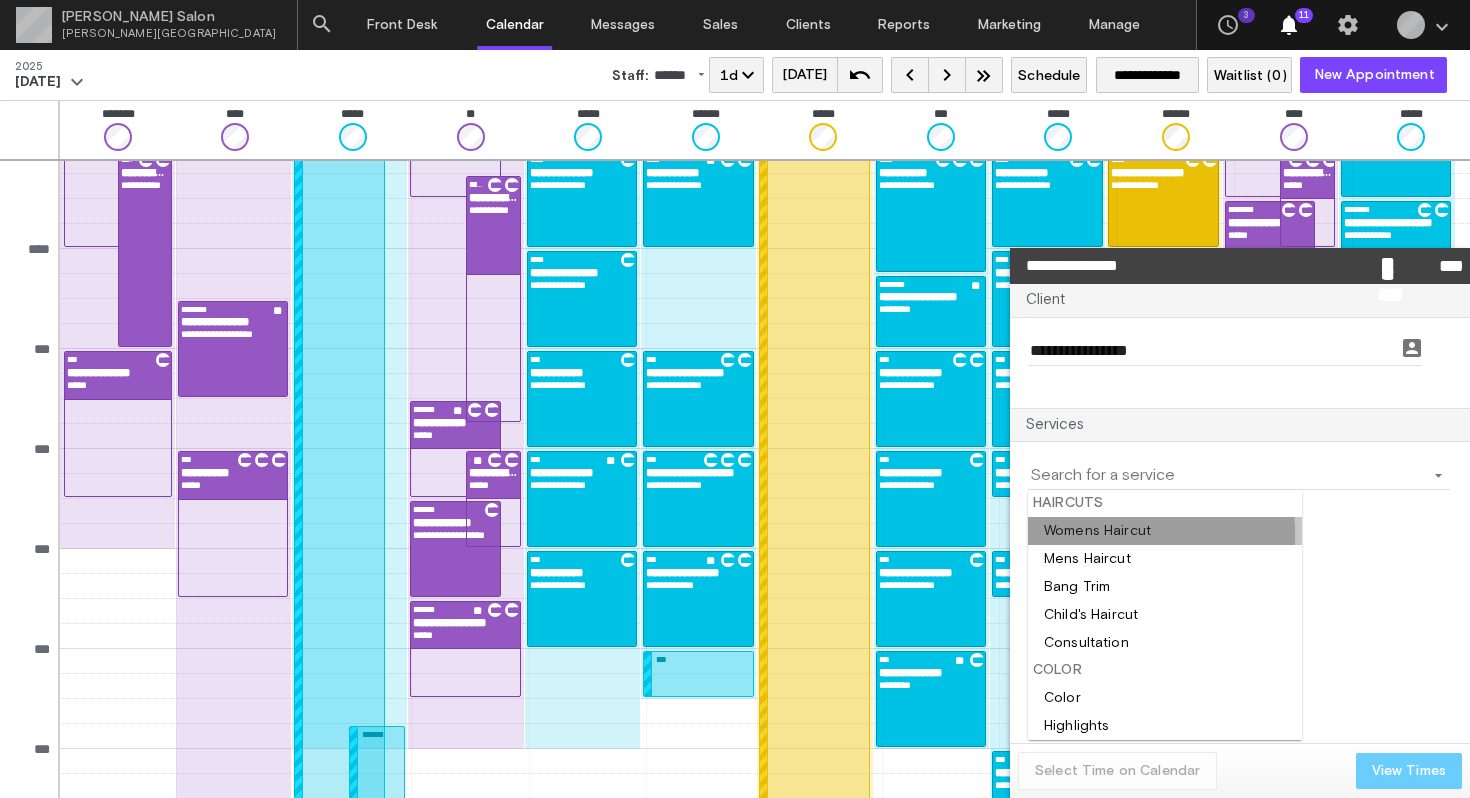 click at bounding box center (1165, 531) 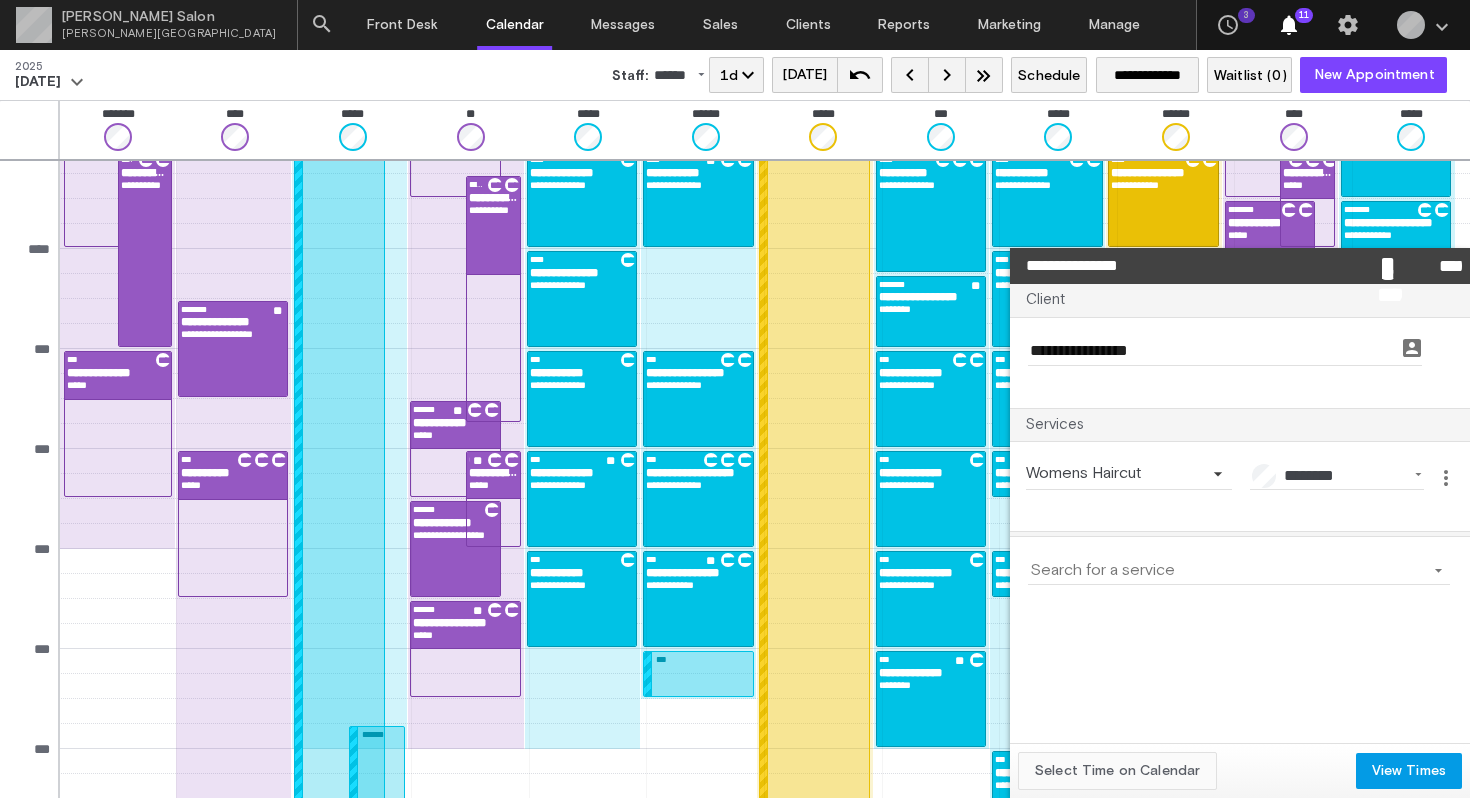click on "Select Time on Calendar" 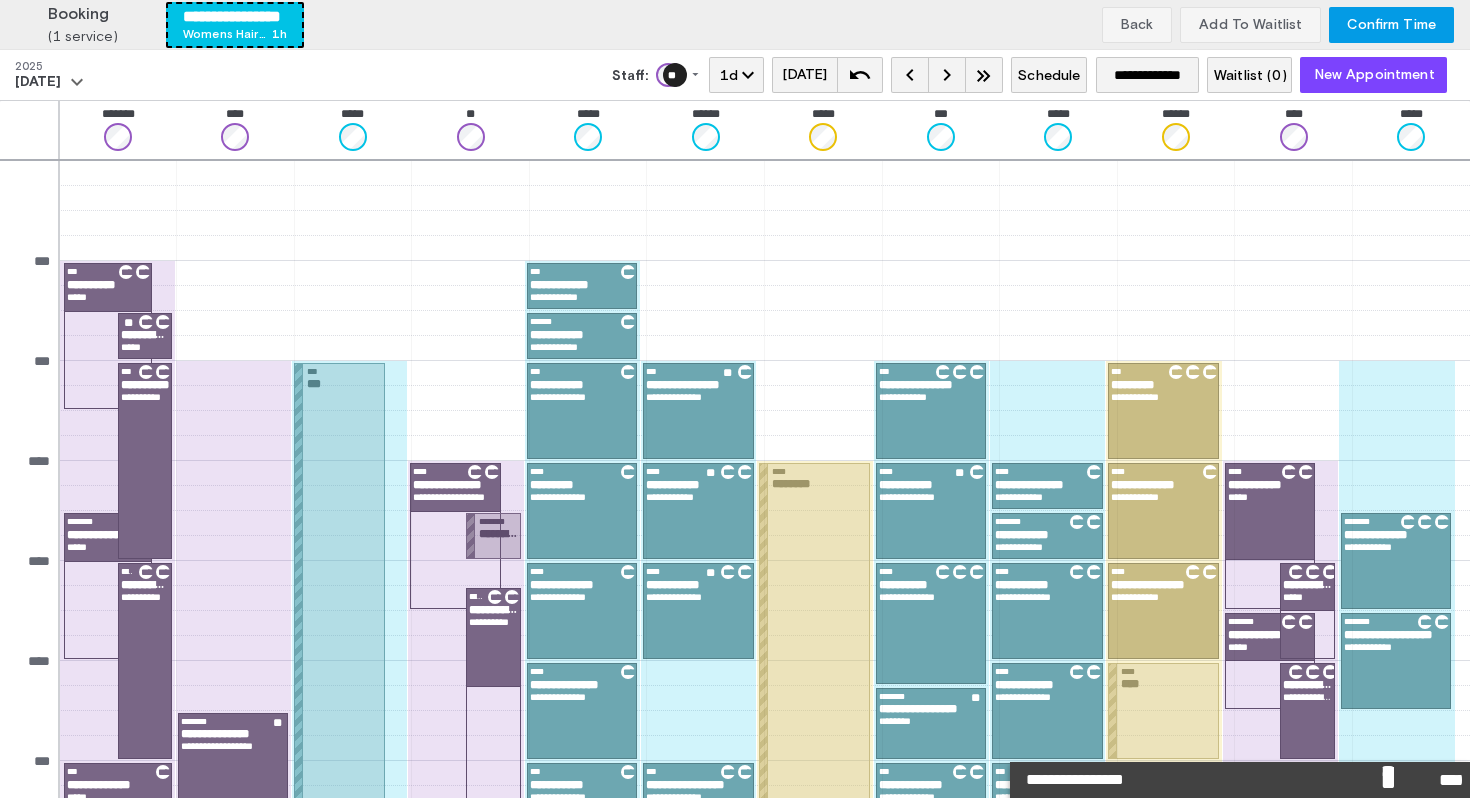 scroll, scrollTop: 412, scrollLeft: 0, axis: vertical 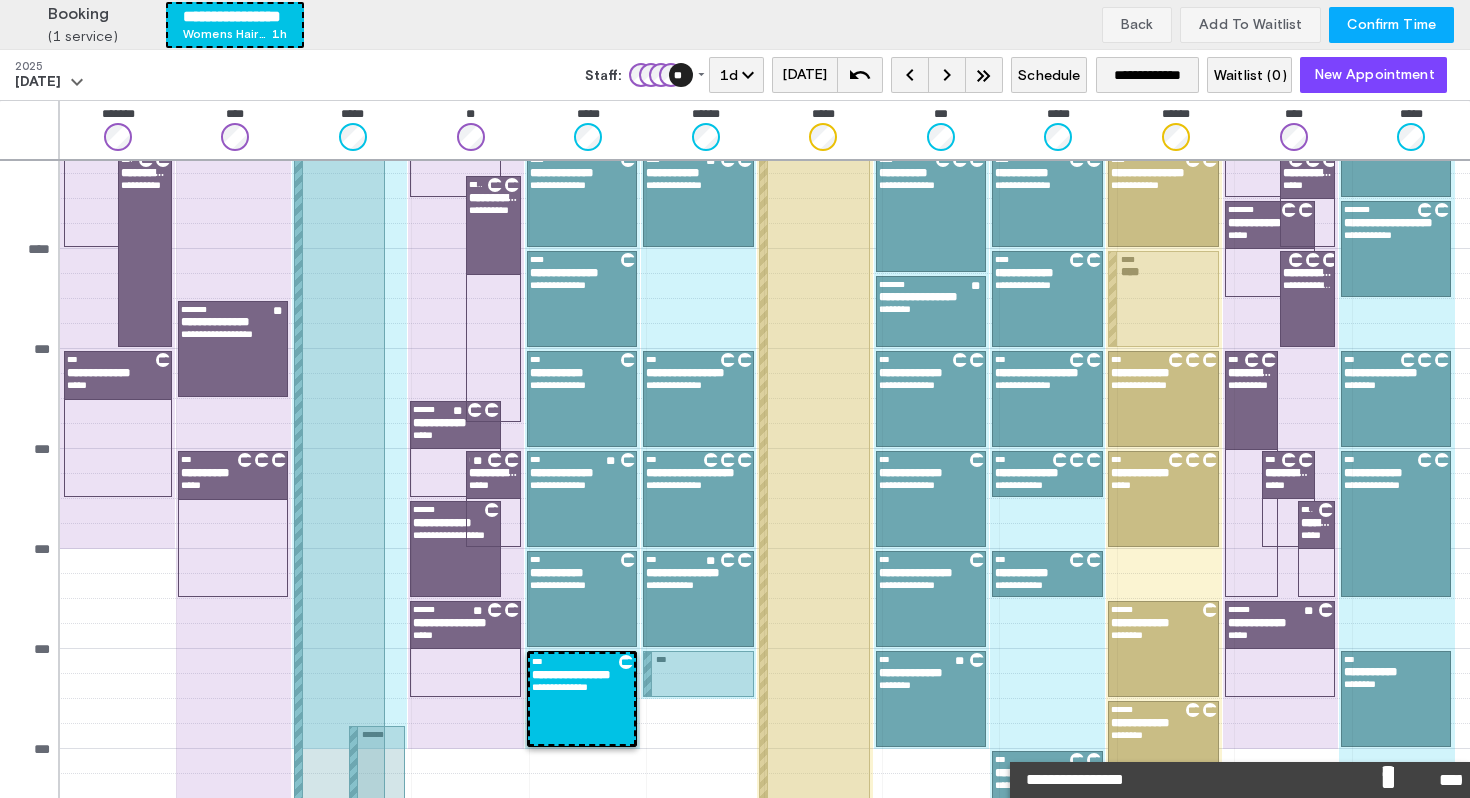 click on "Confirm Time" at bounding box center (1391, 25) 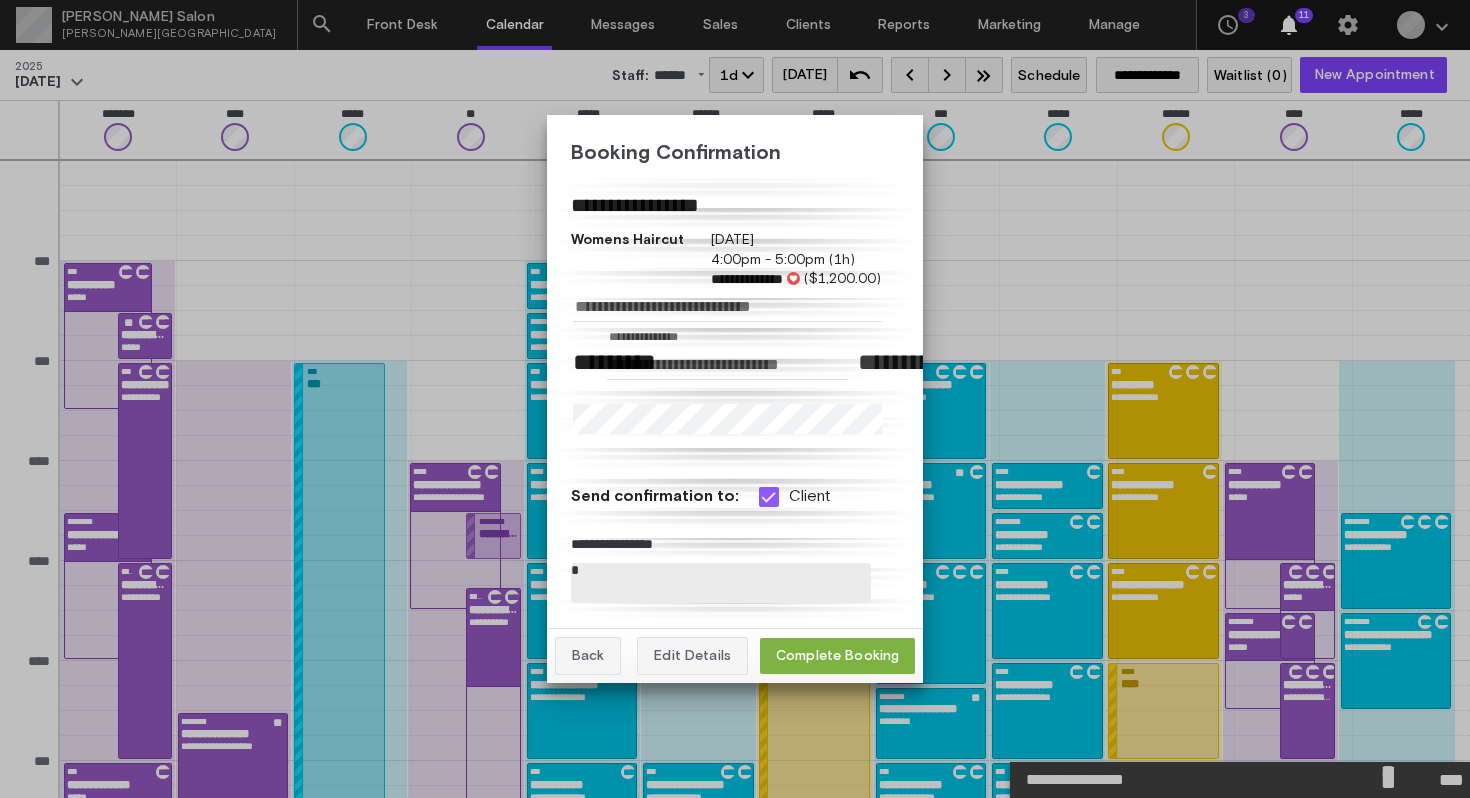 scroll, scrollTop: 412, scrollLeft: 0, axis: vertical 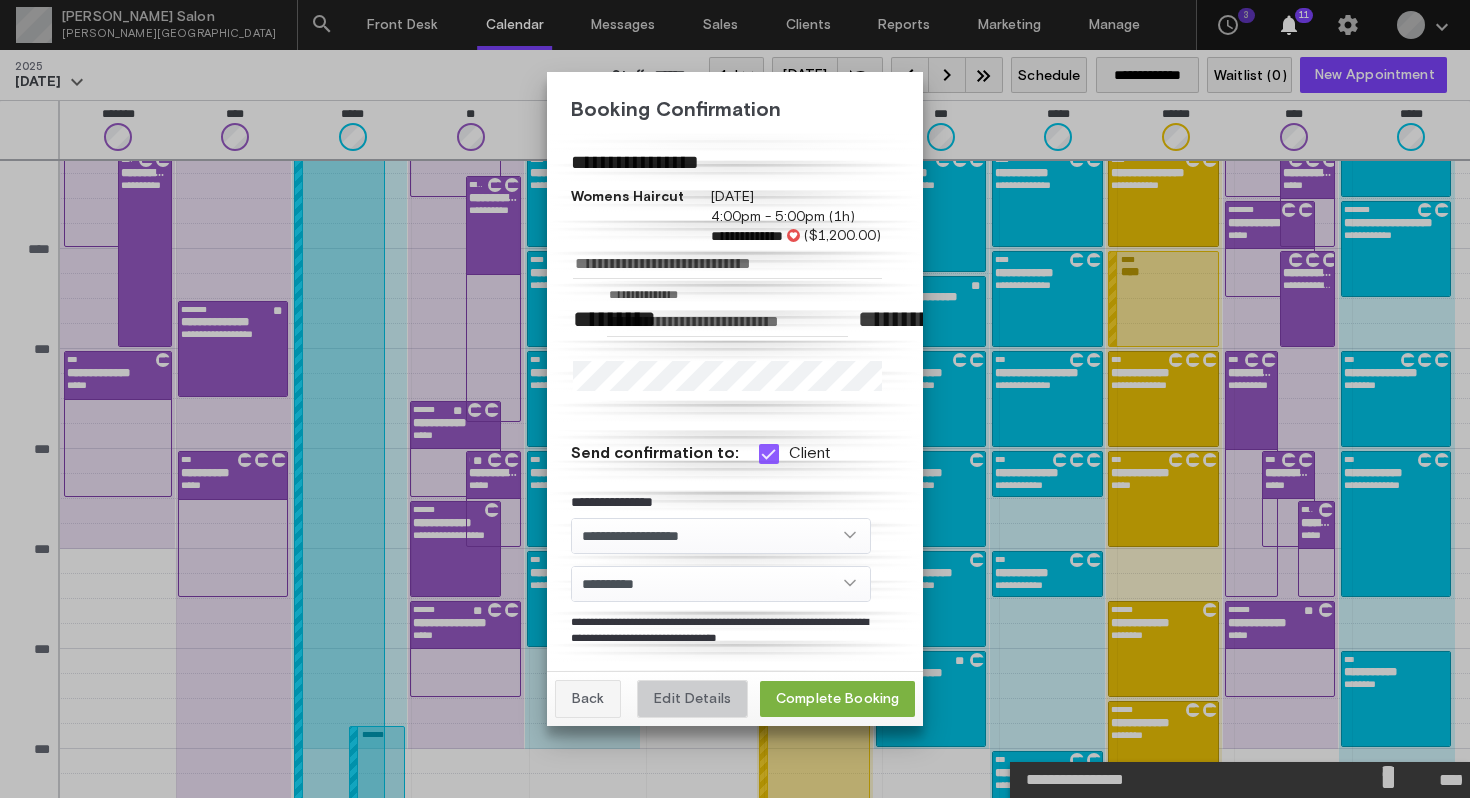 click on "Edit Details" 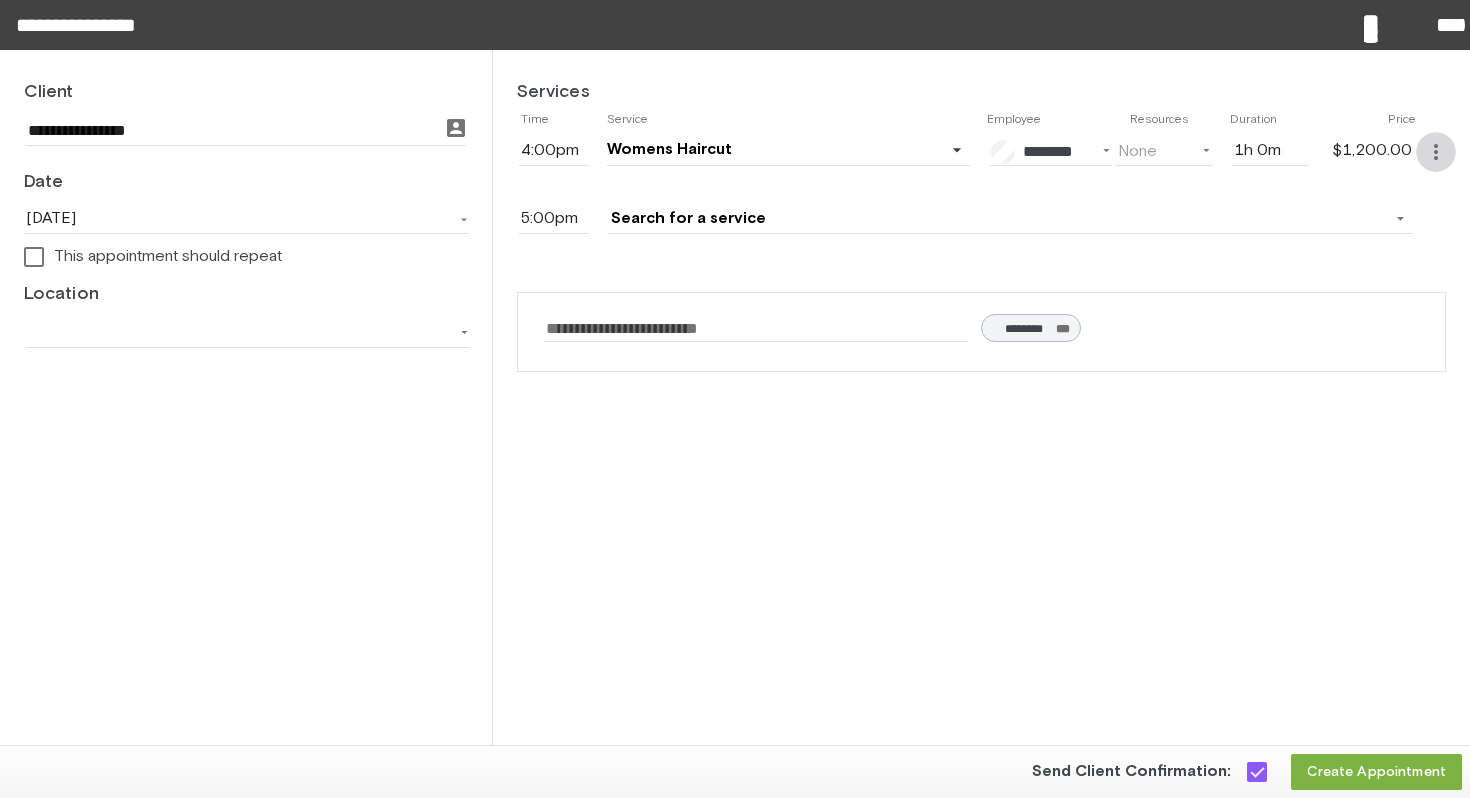 click on "more_vert" 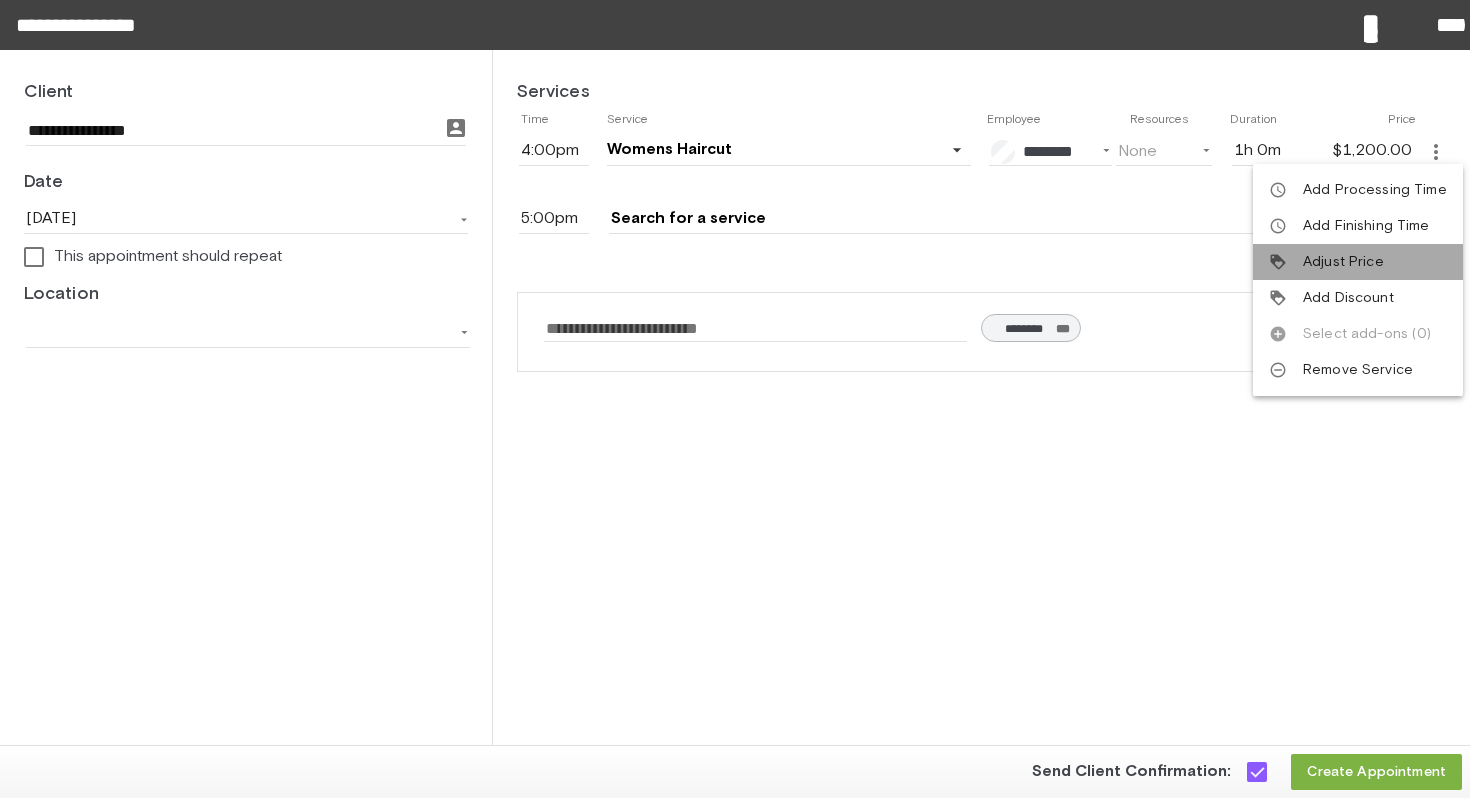 click on "Adjust Price" at bounding box center [1343, 262] 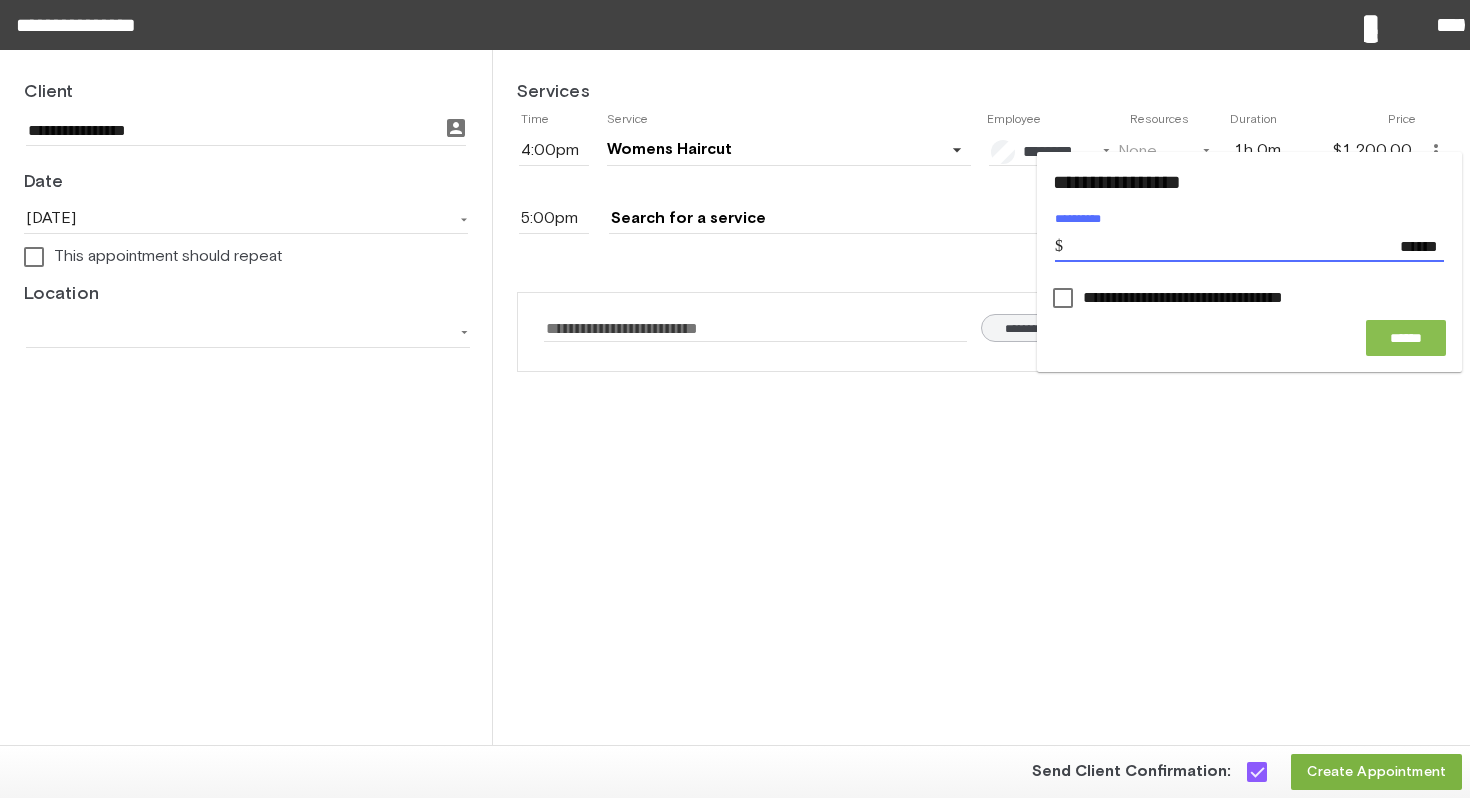 type on "******" 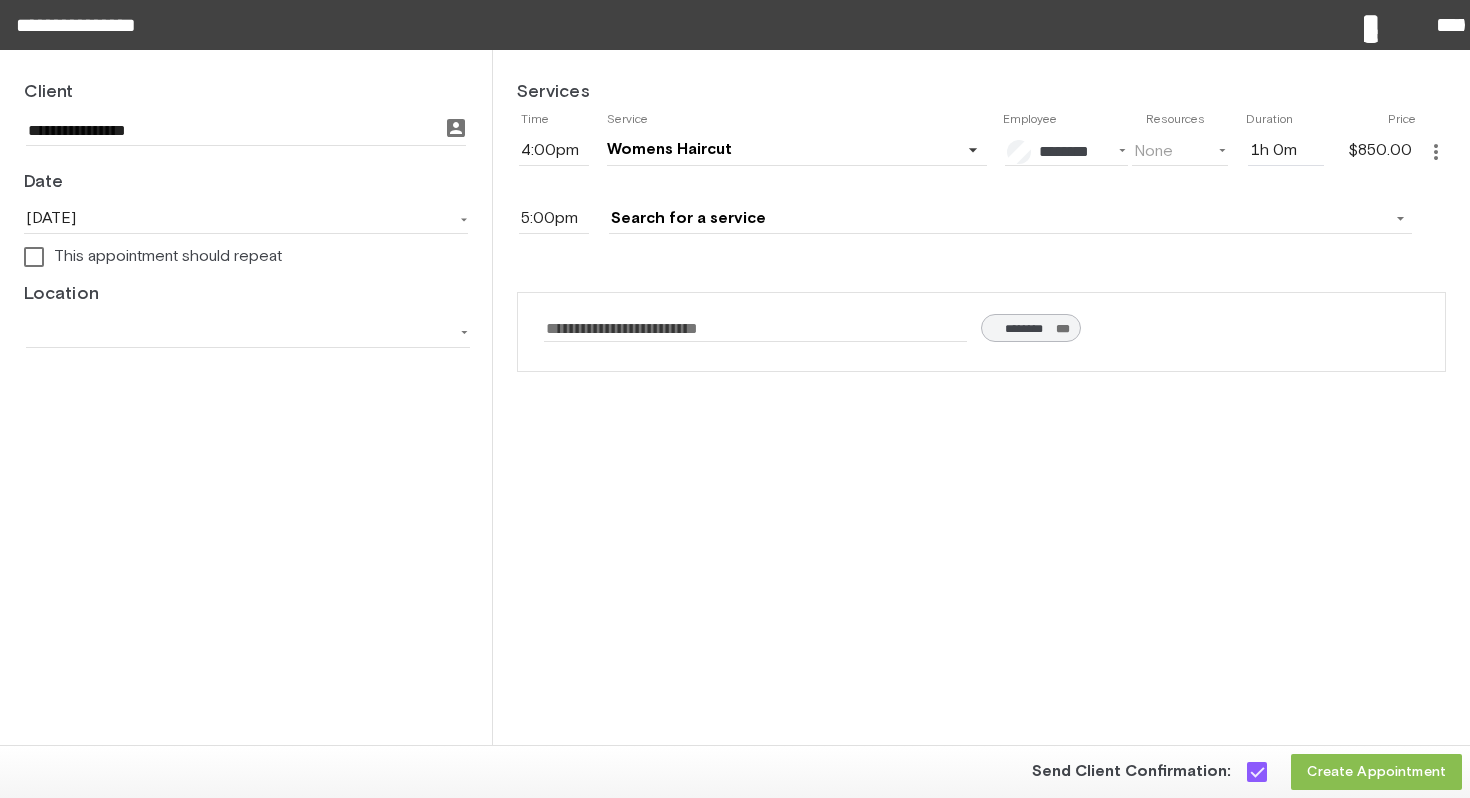 click on "Create Appointment" 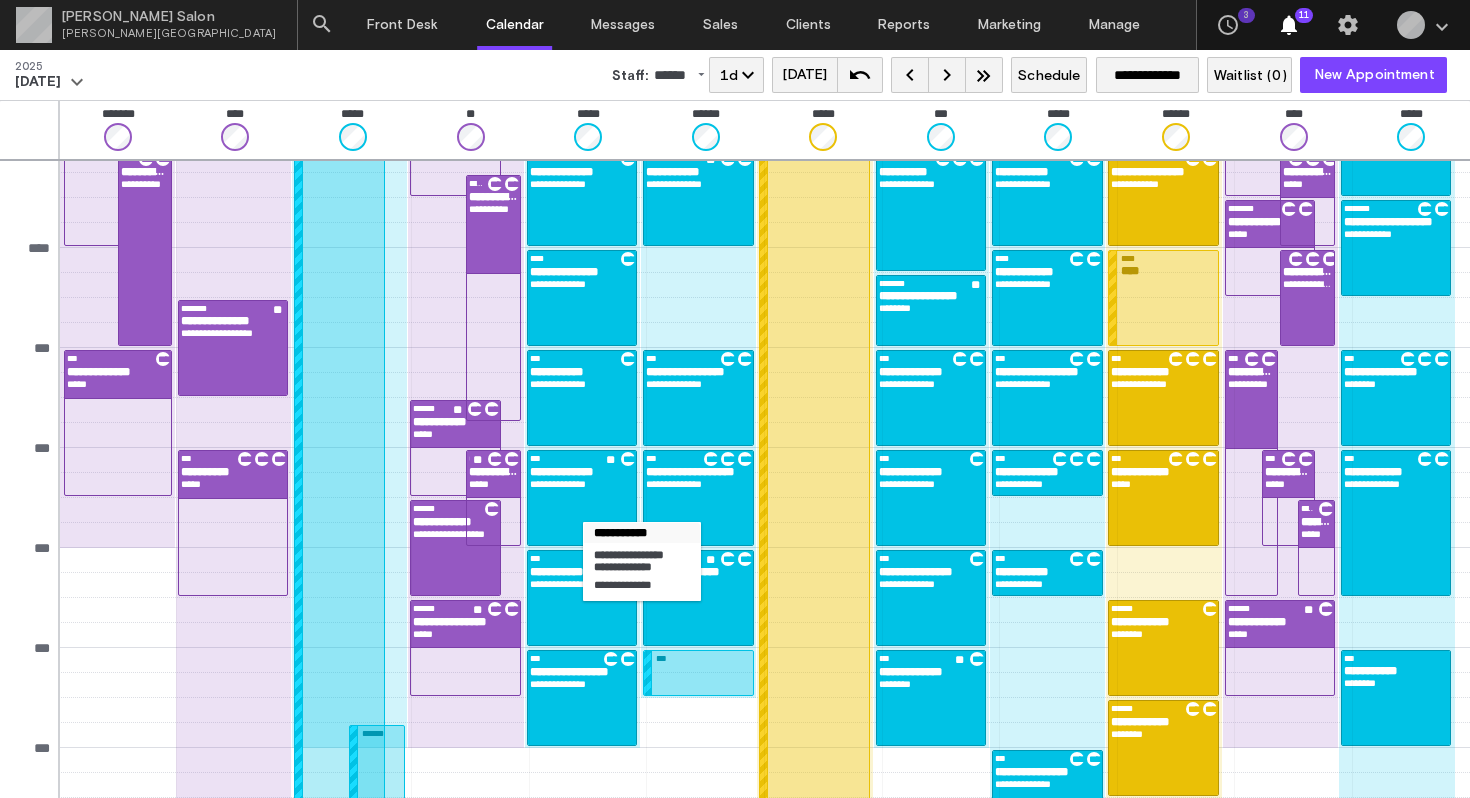 scroll, scrollTop: 415, scrollLeft: 0, axis: vertical 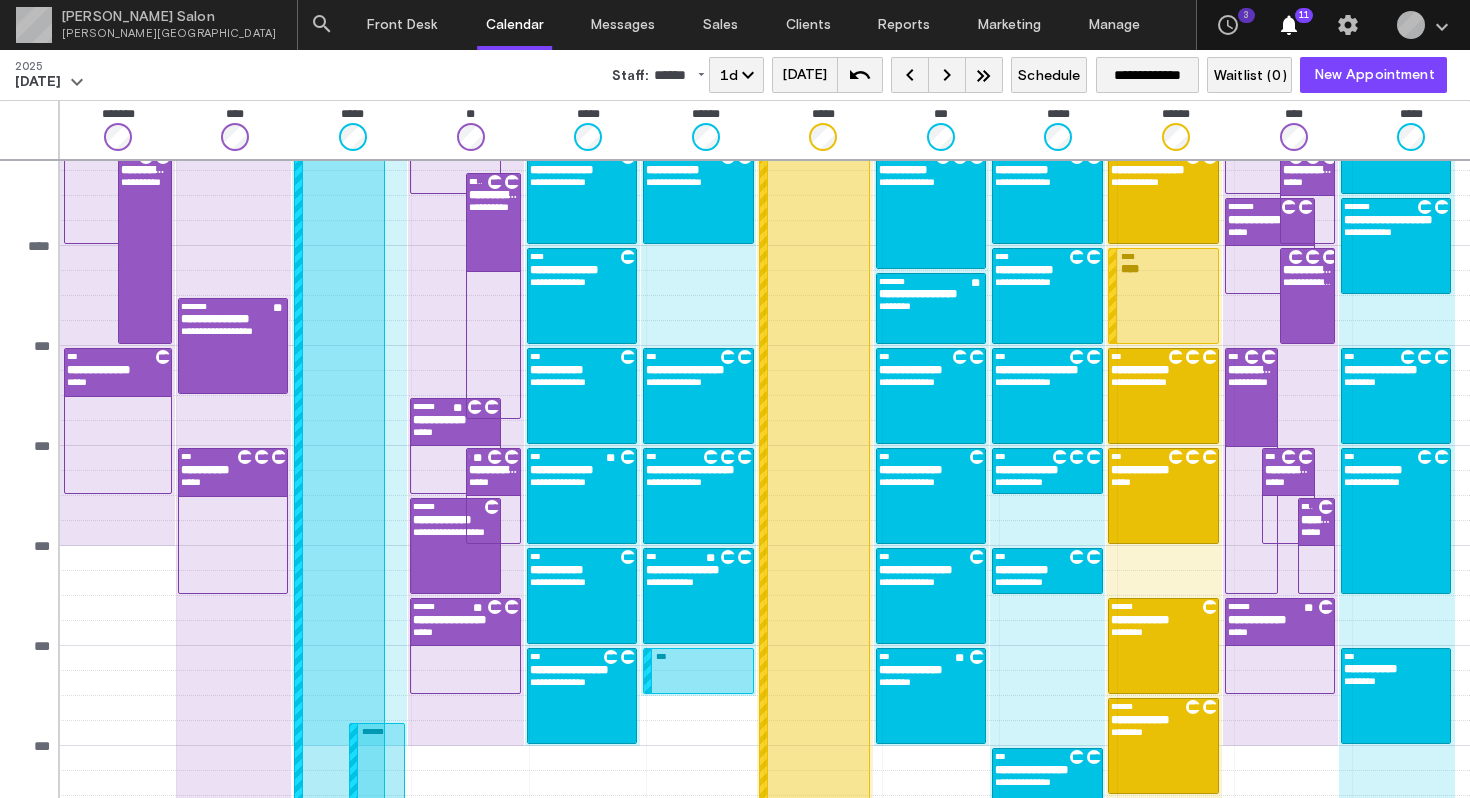 click on "**********" at bounding box center (582, 582) 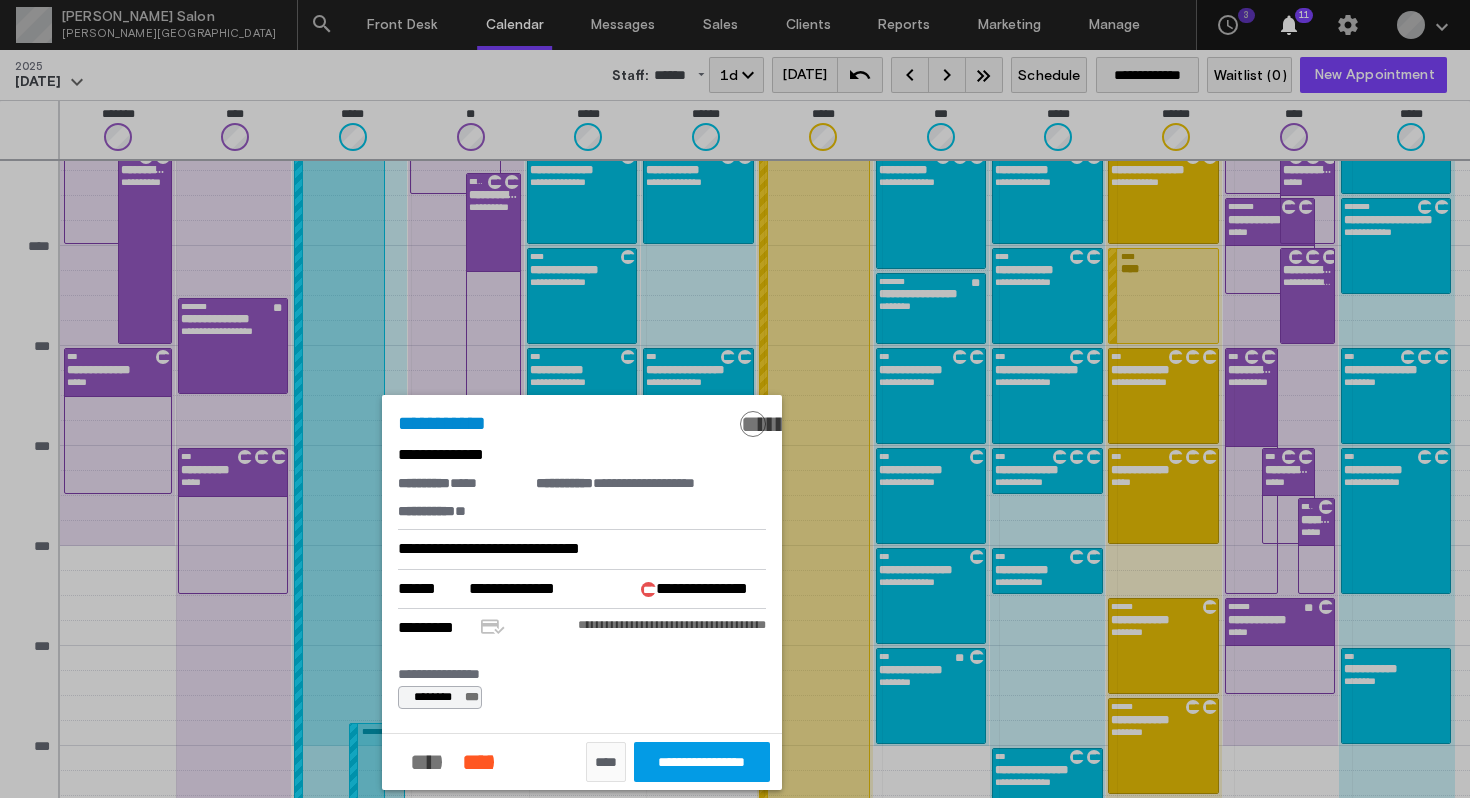 click on "****" 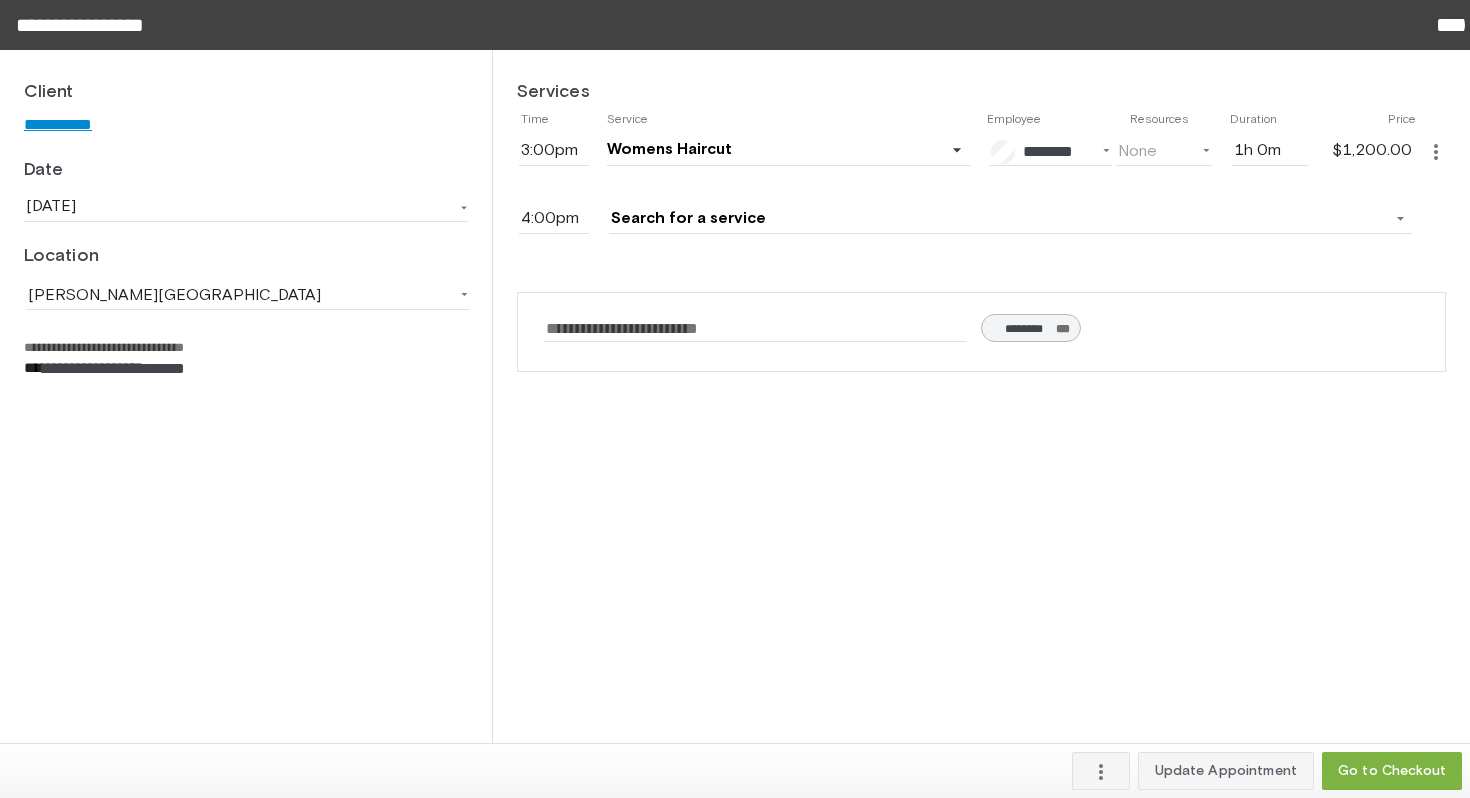 click on "**********" 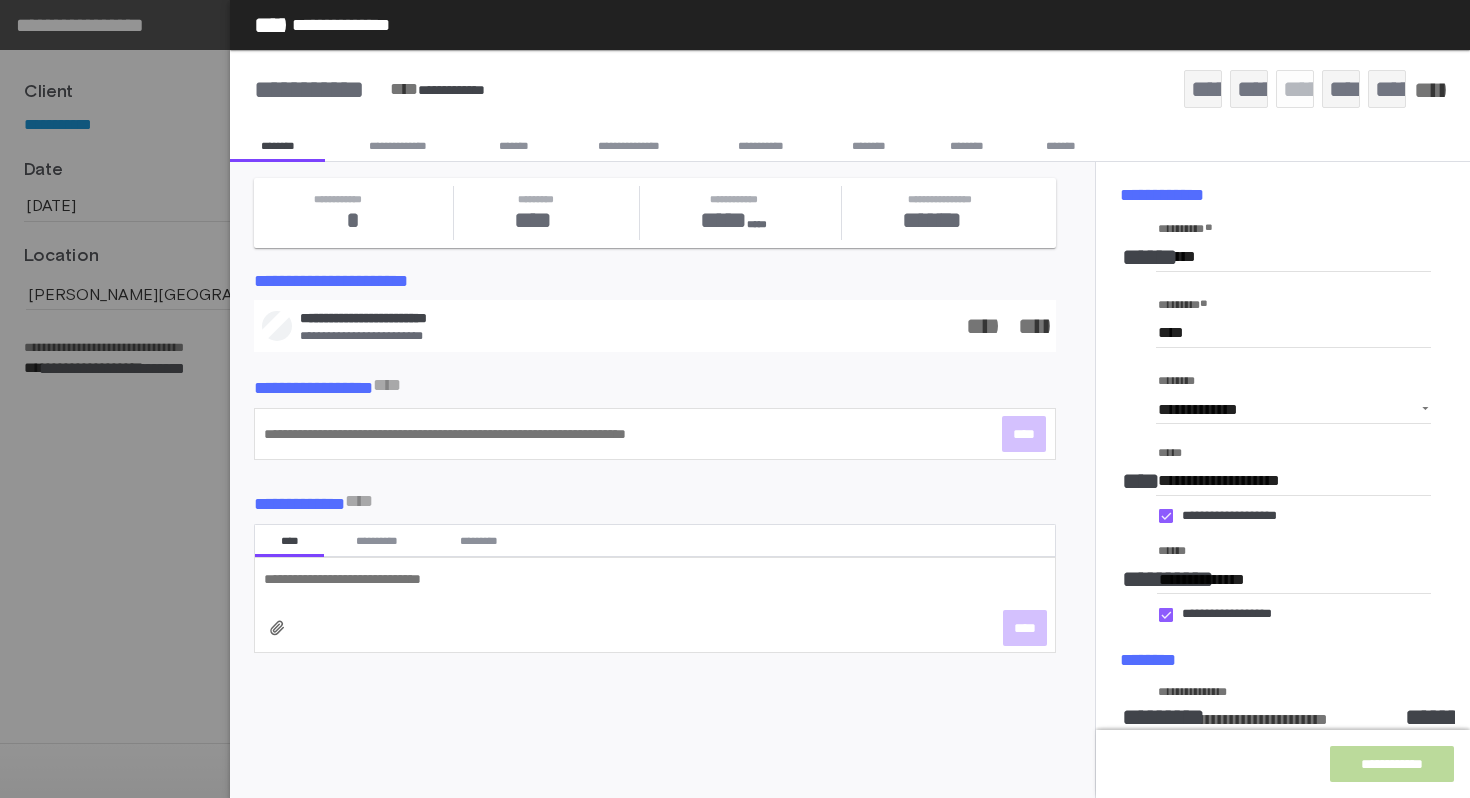 click on "*******" at bounding box center [513, 146] 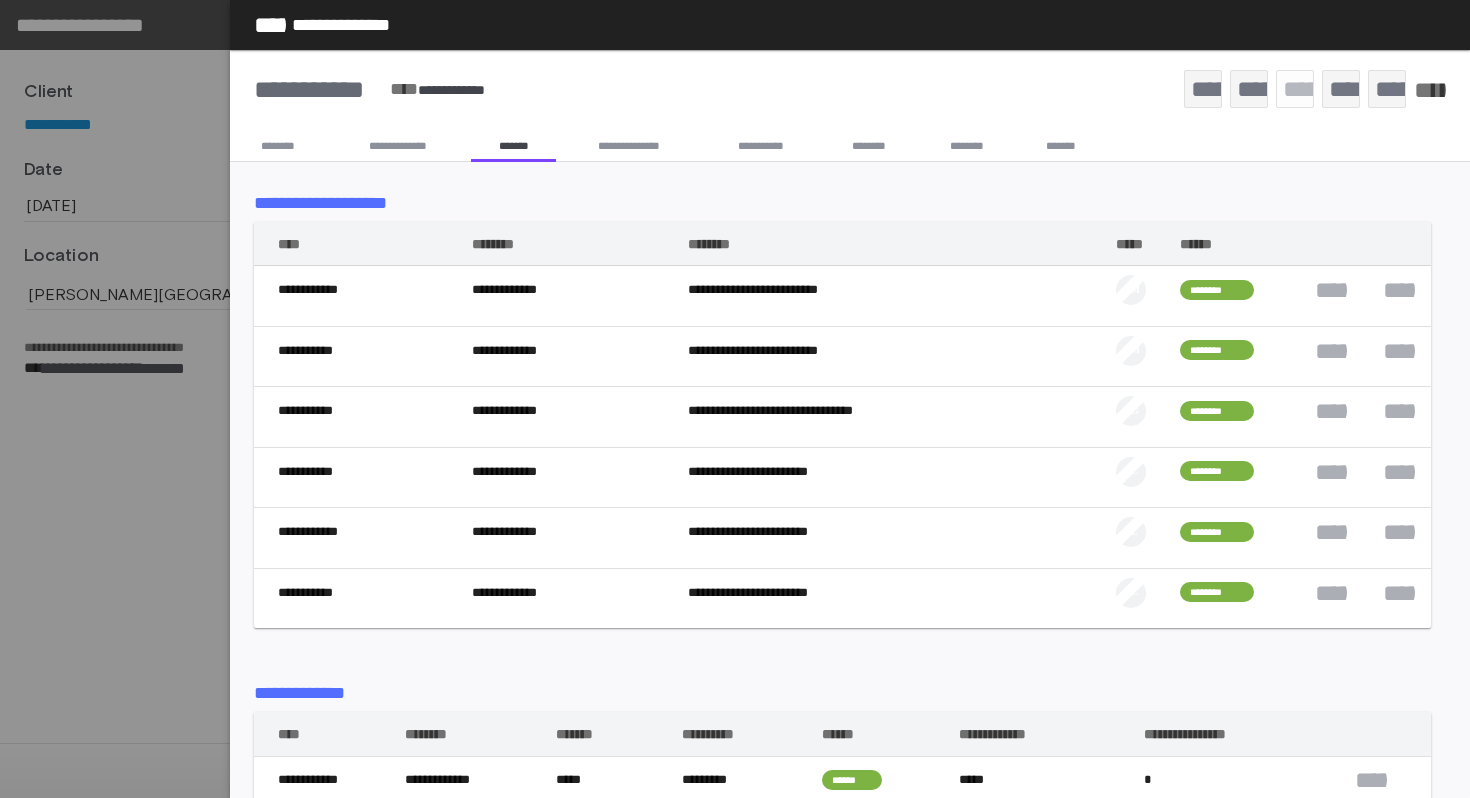 click on "*****" 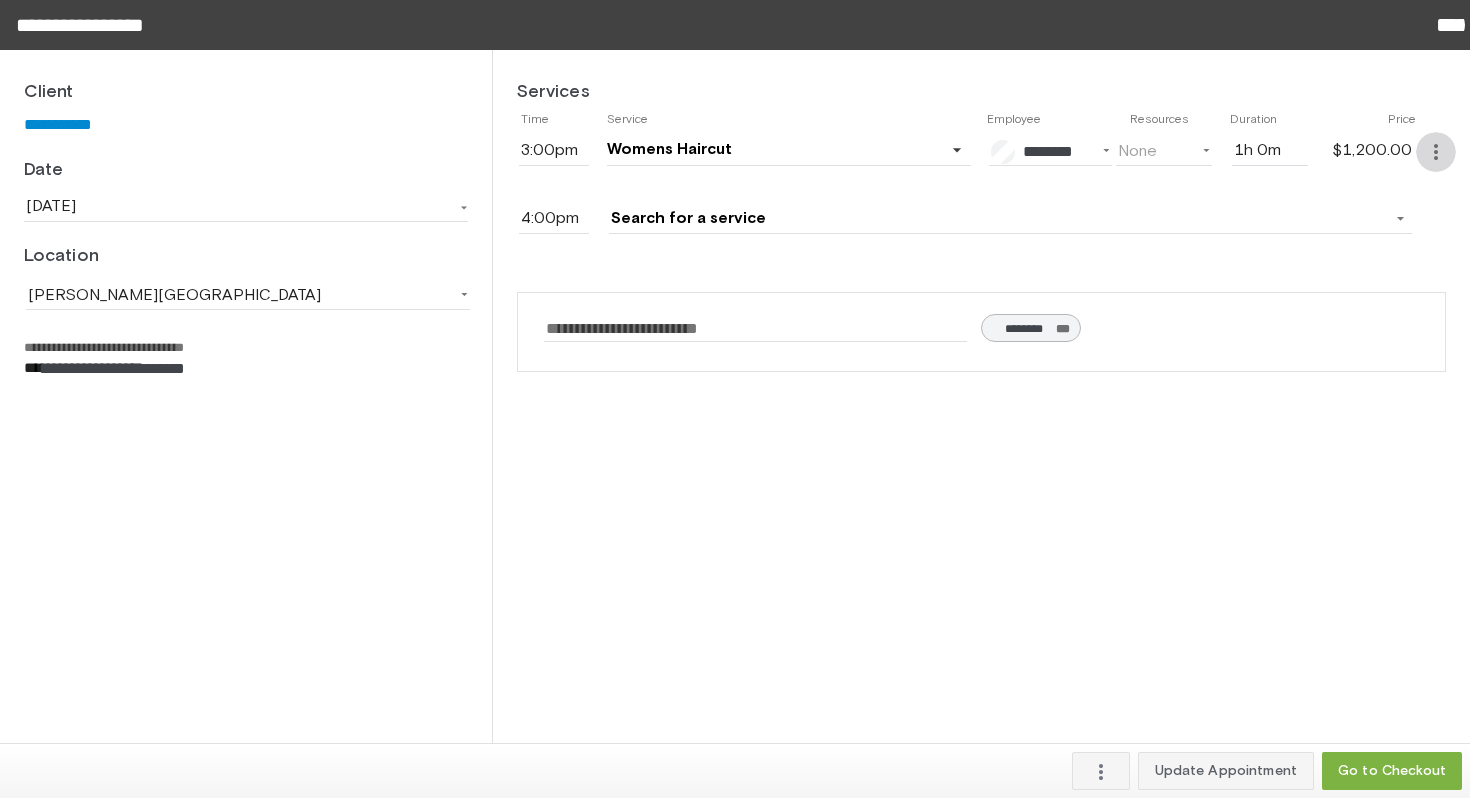 click on "more_vert" 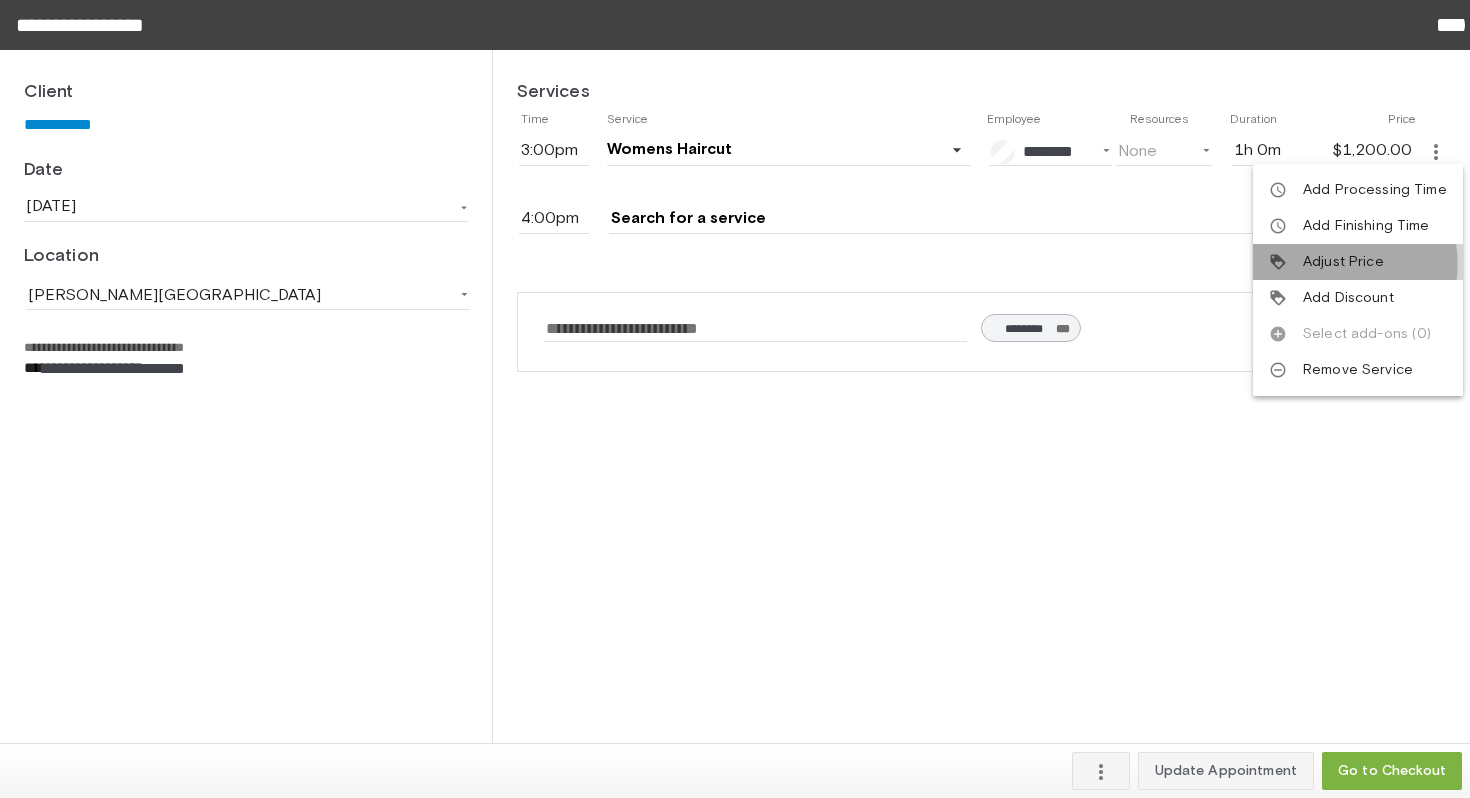 click on "Adjust Price" at bounding box center [1343, 262] 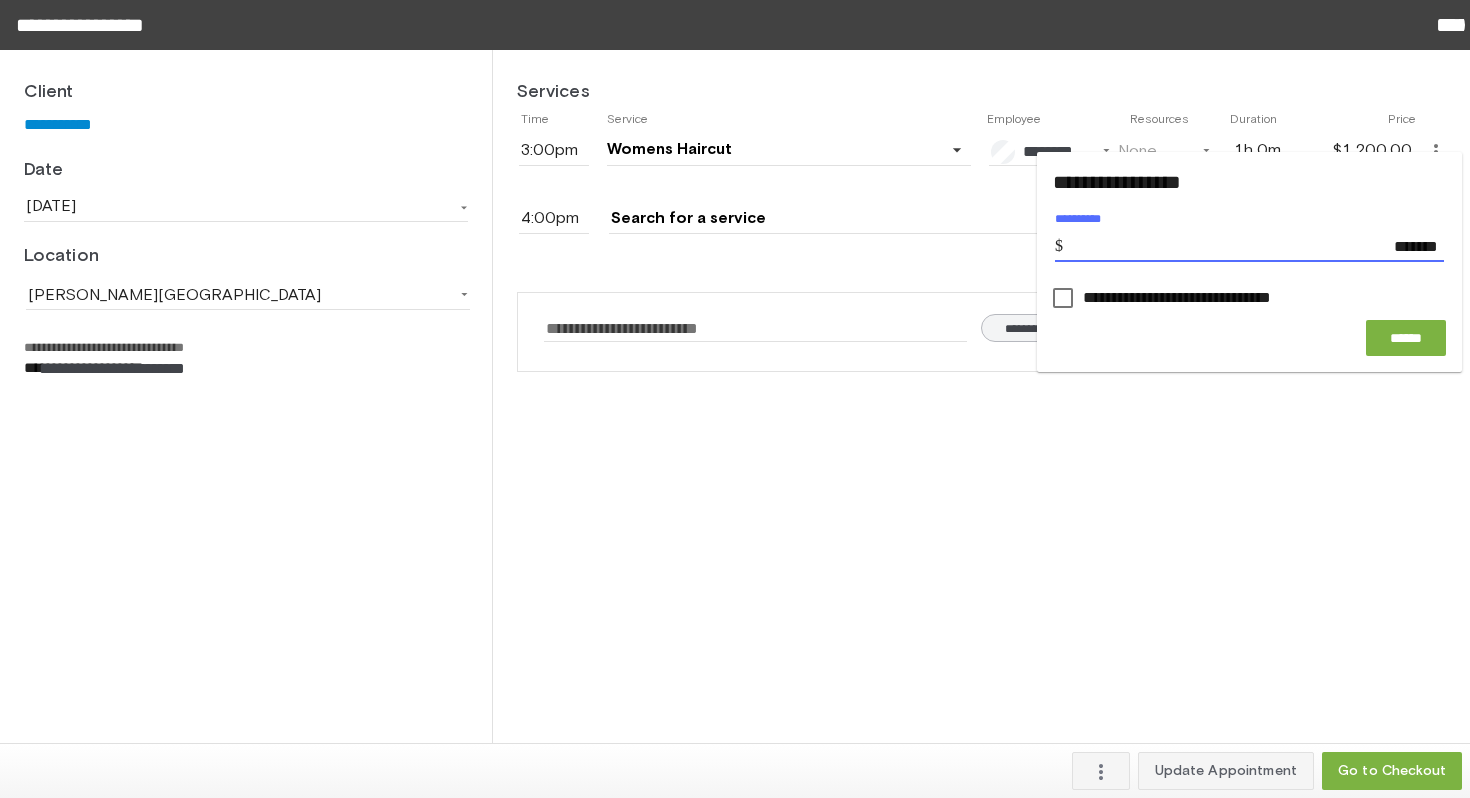 type on "********" 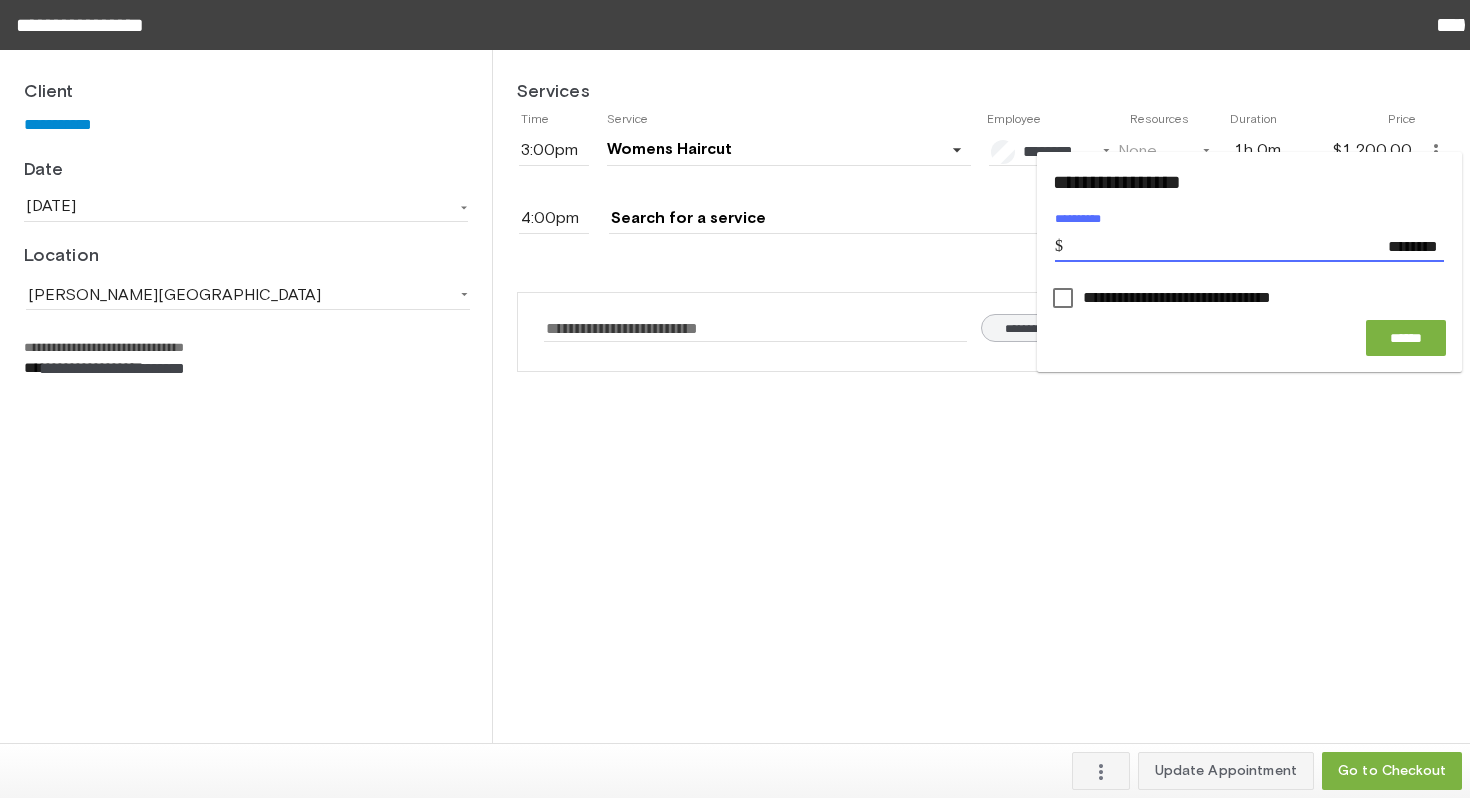 click 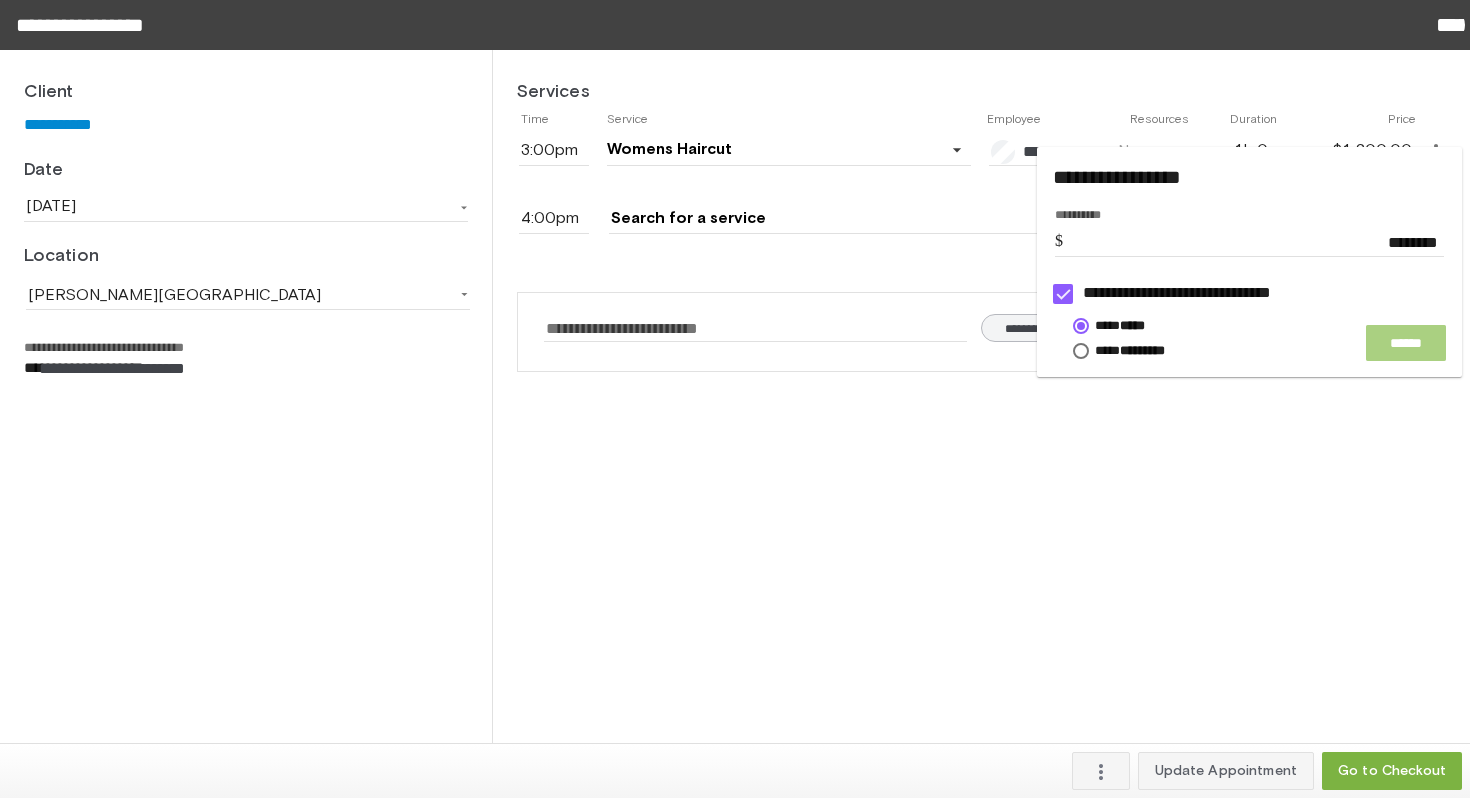 click on "******" 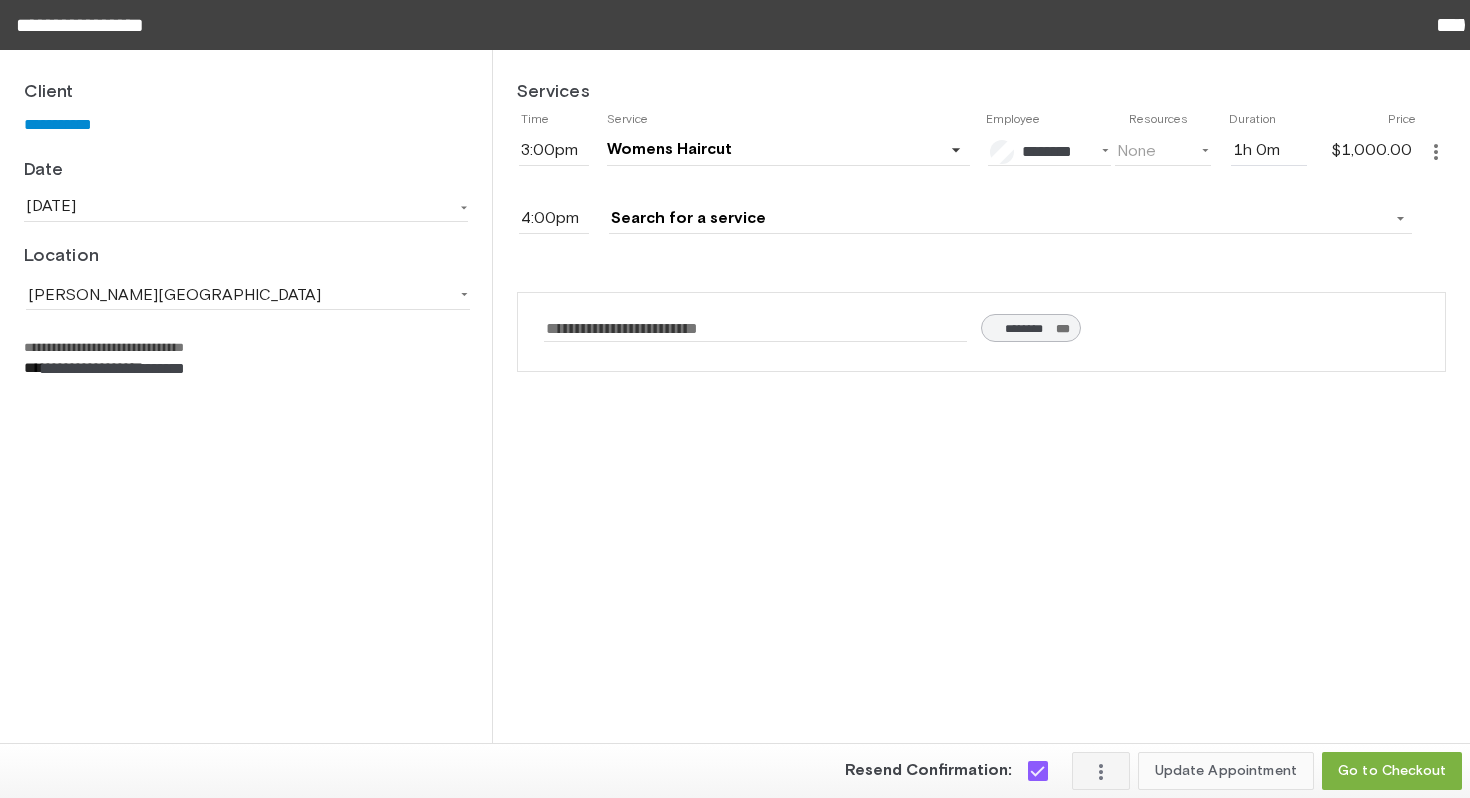 click on "Update Appointment" 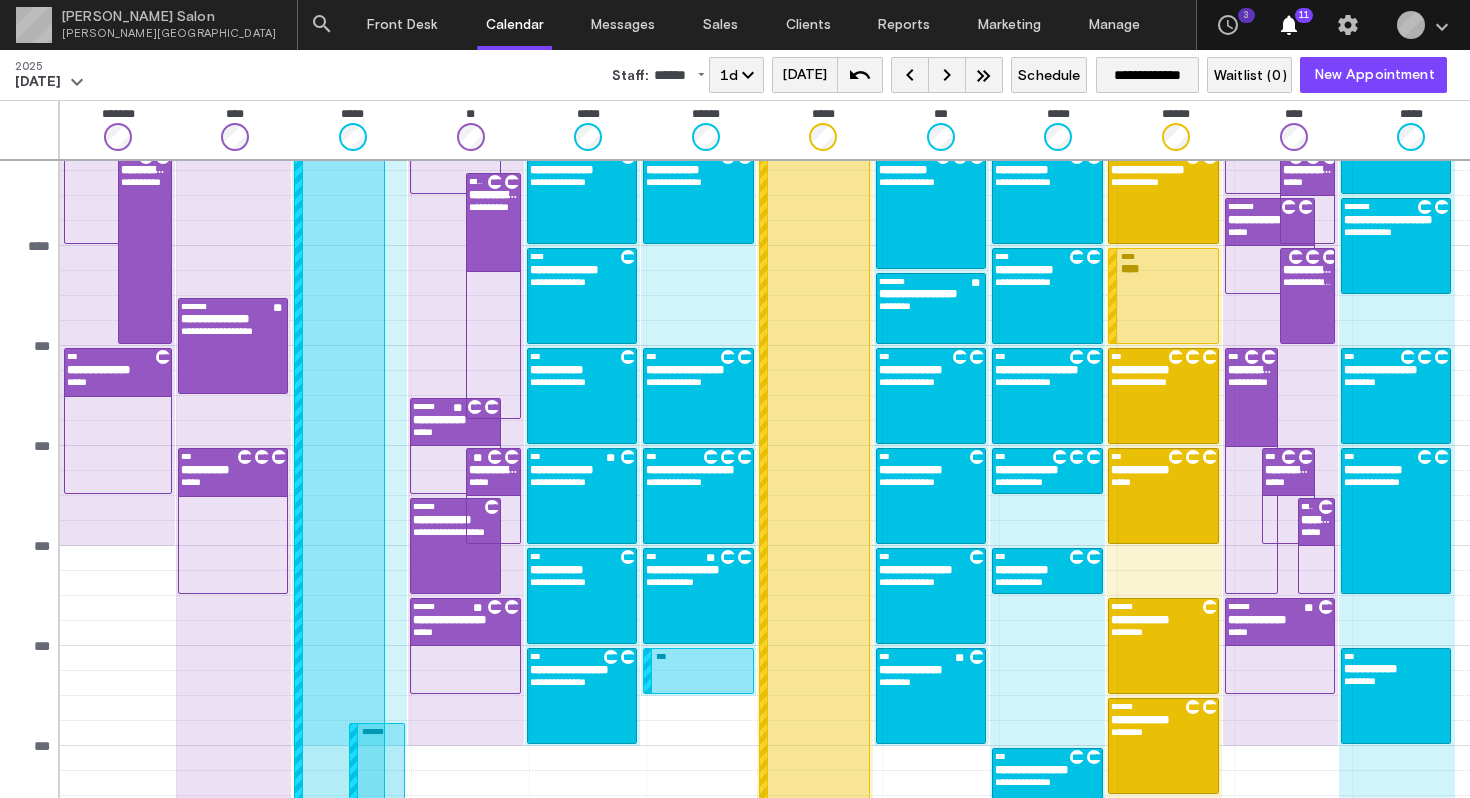 click on "**********" at bounding box center [582, 496] 